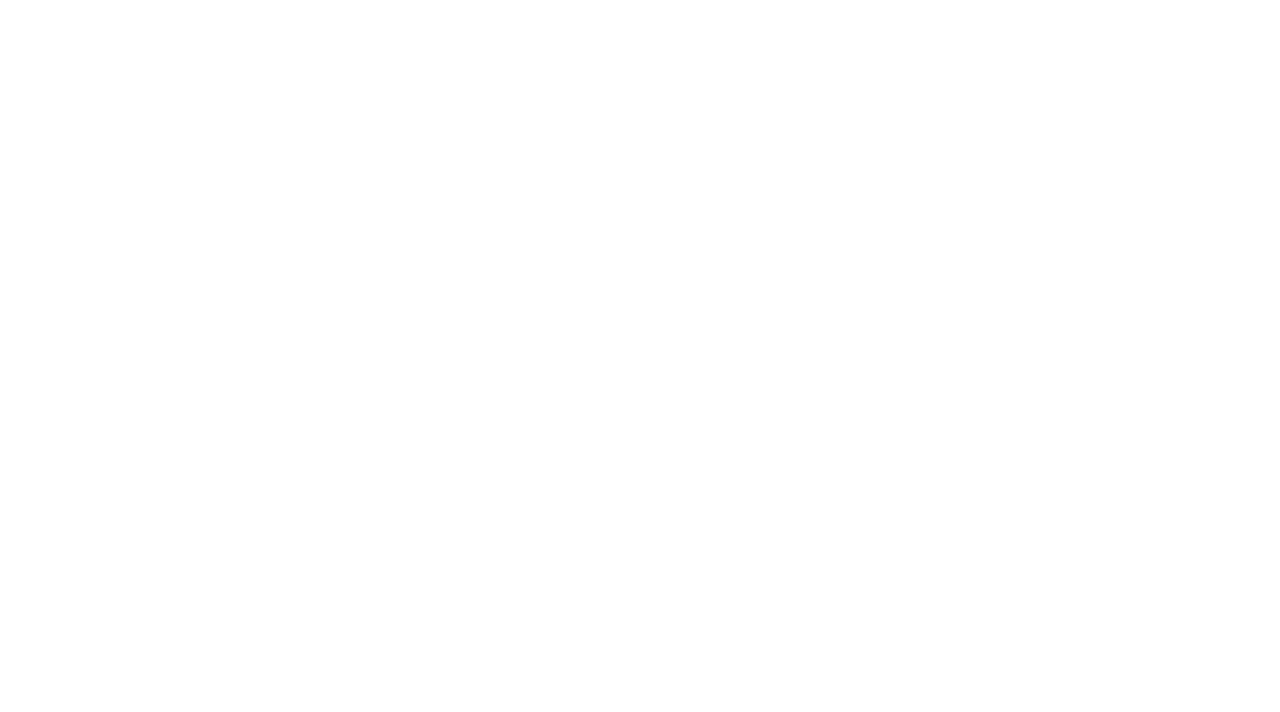 scroll, scrollTop: 0, scrollLeft: 0, axis: both 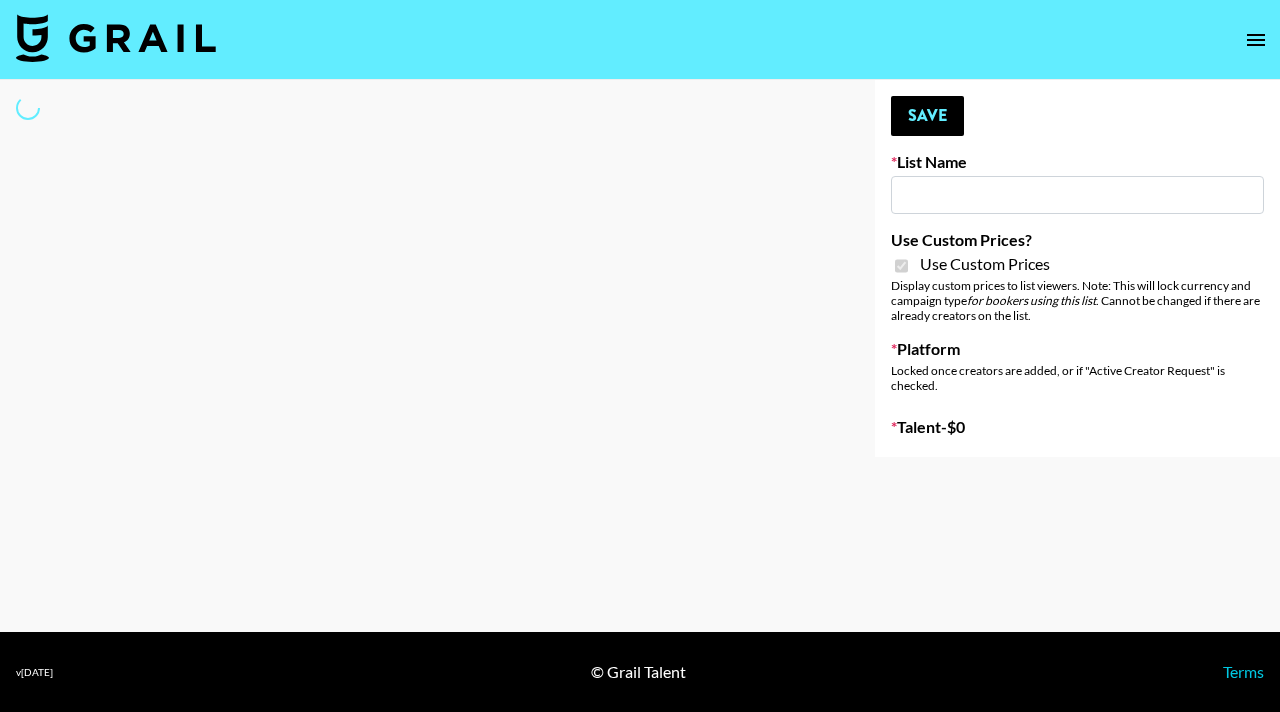 type on "101 Media" 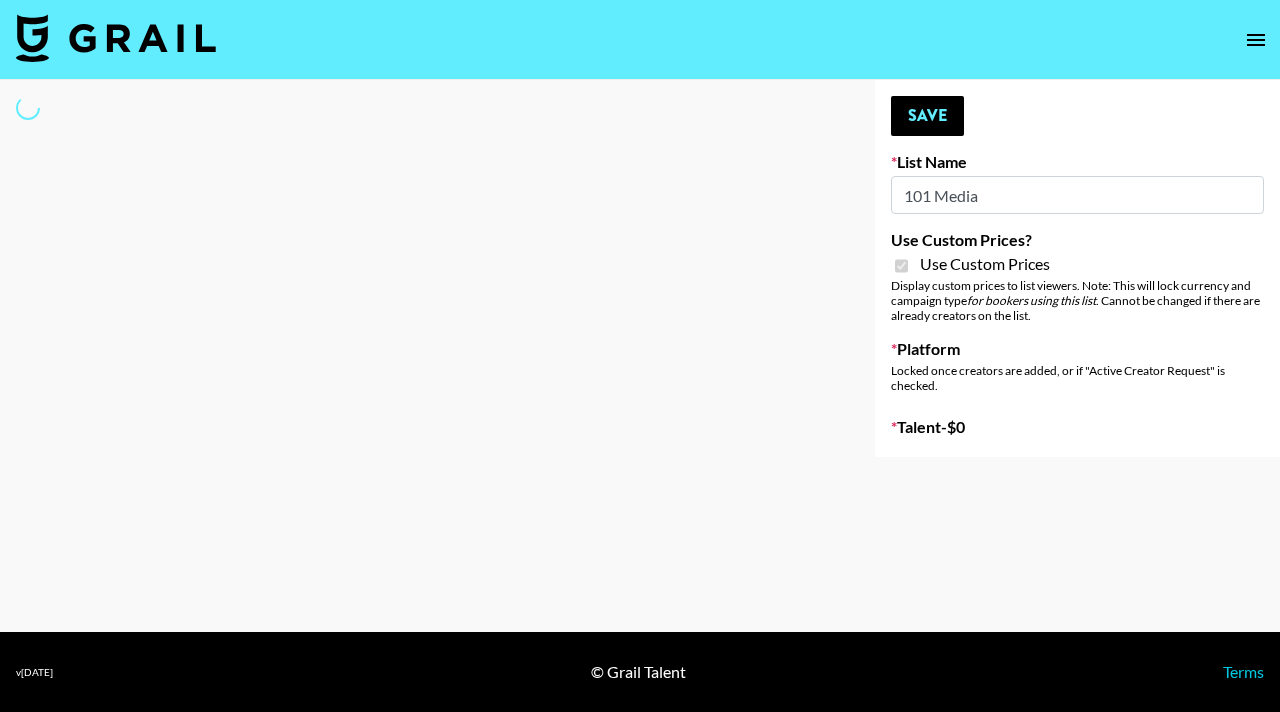 select on "Brand" 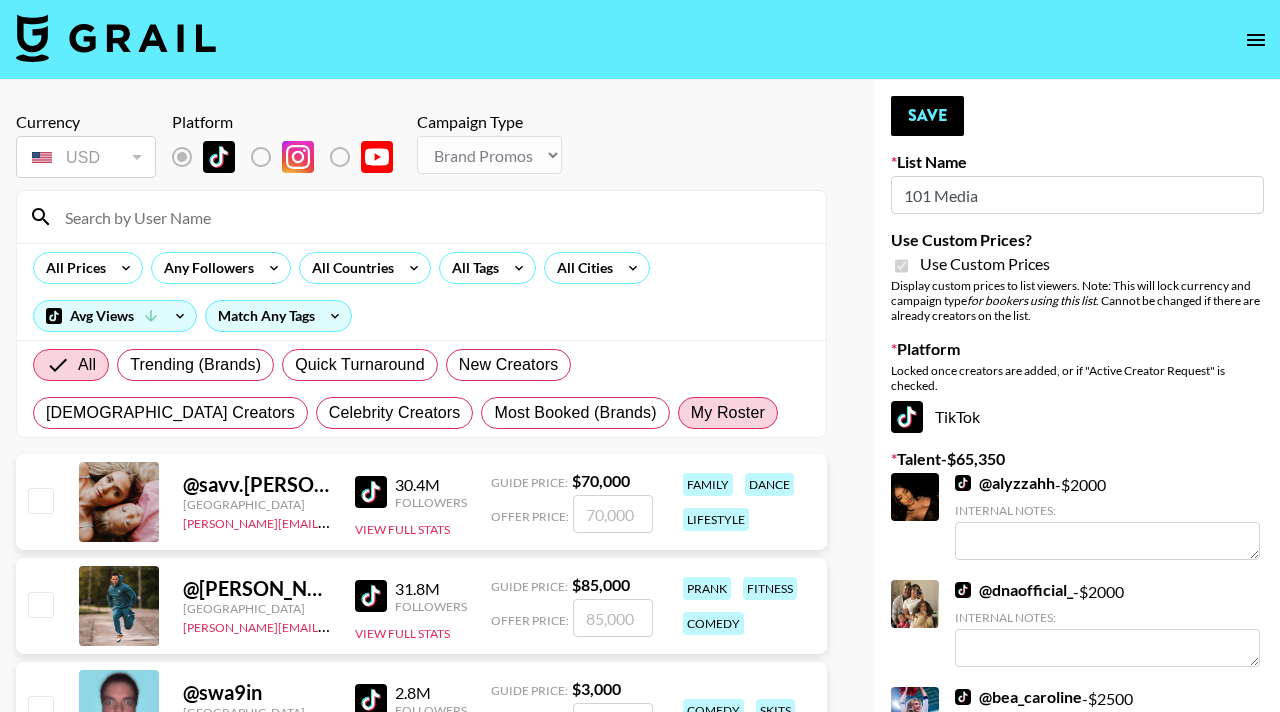 click on "My Roster" at bounding box center (728, 413) 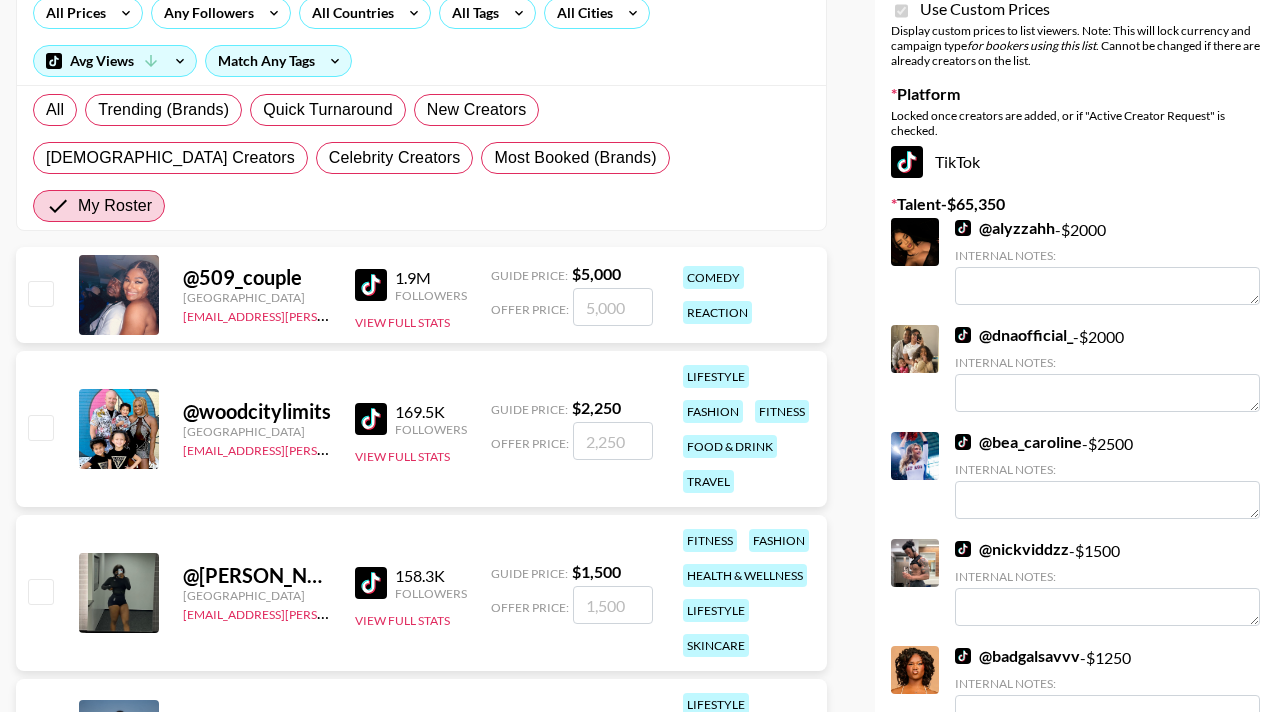 scroll, scrollTop: 336, scrollLeft: 0, axis: vertical 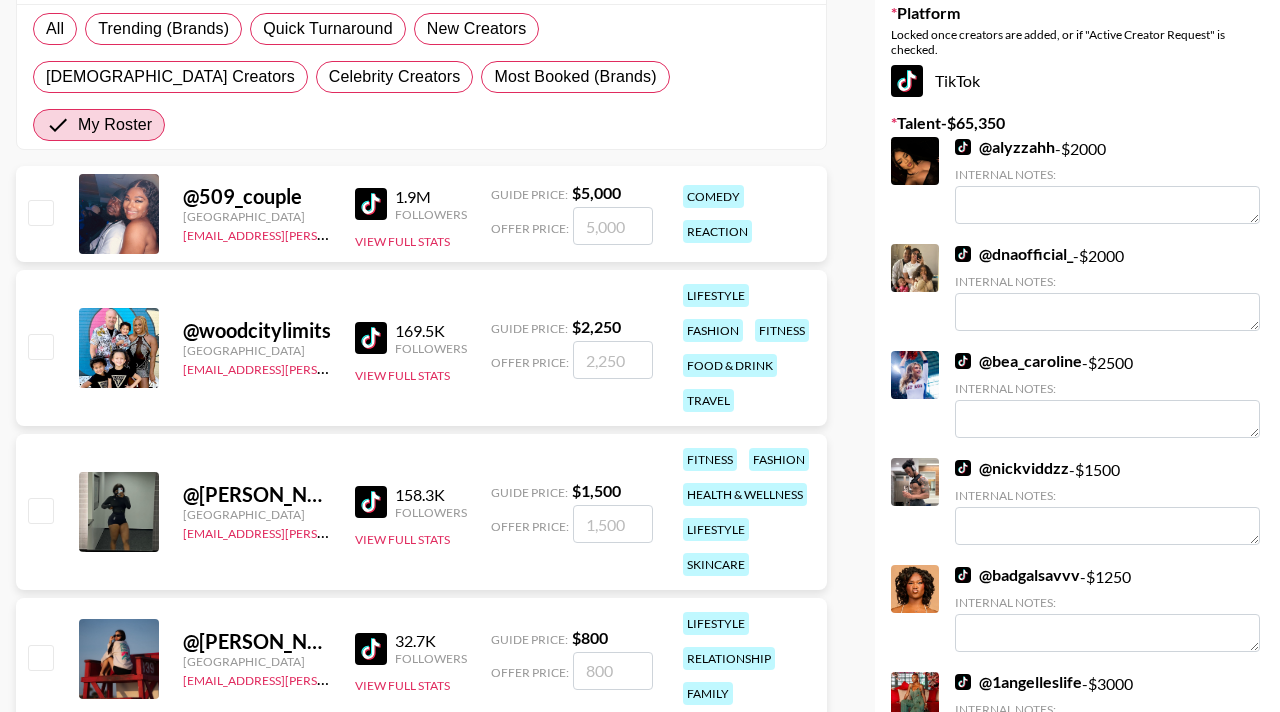 click at bounding box center (613, 360) 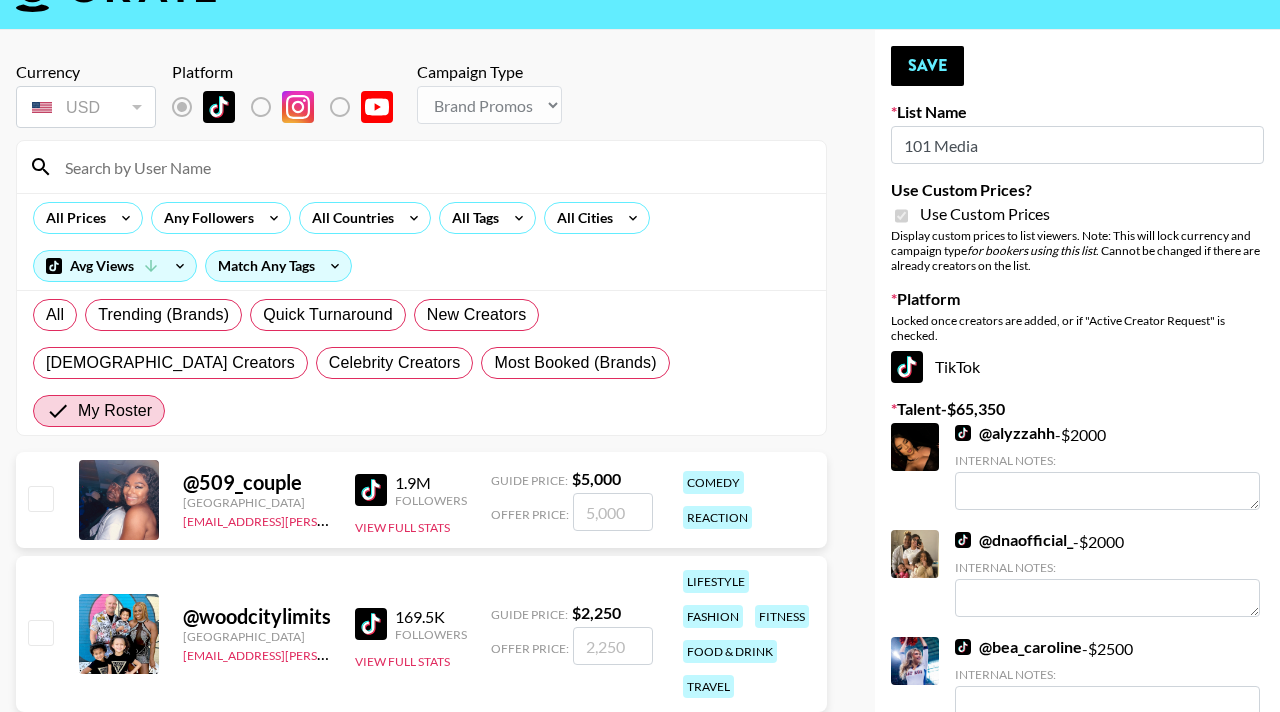scroll, scrollTop: 126, scrollLeft: 0, axis: vertical 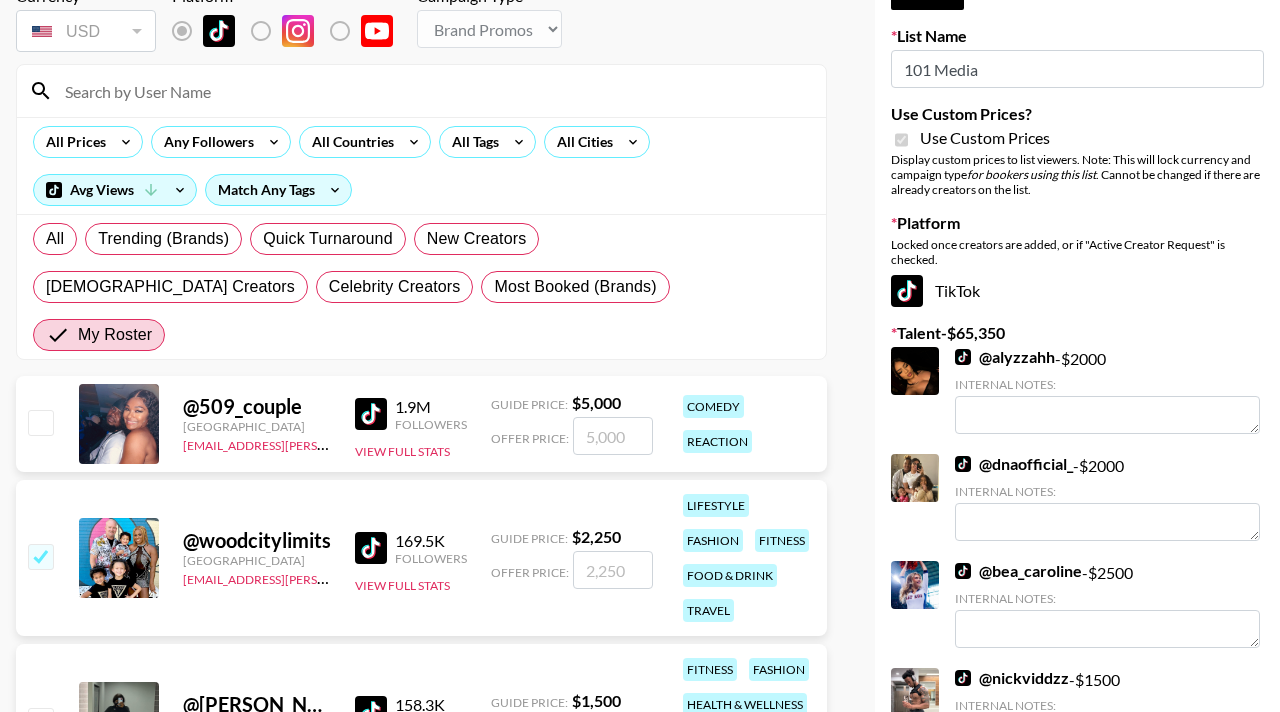 checkbox on "true" 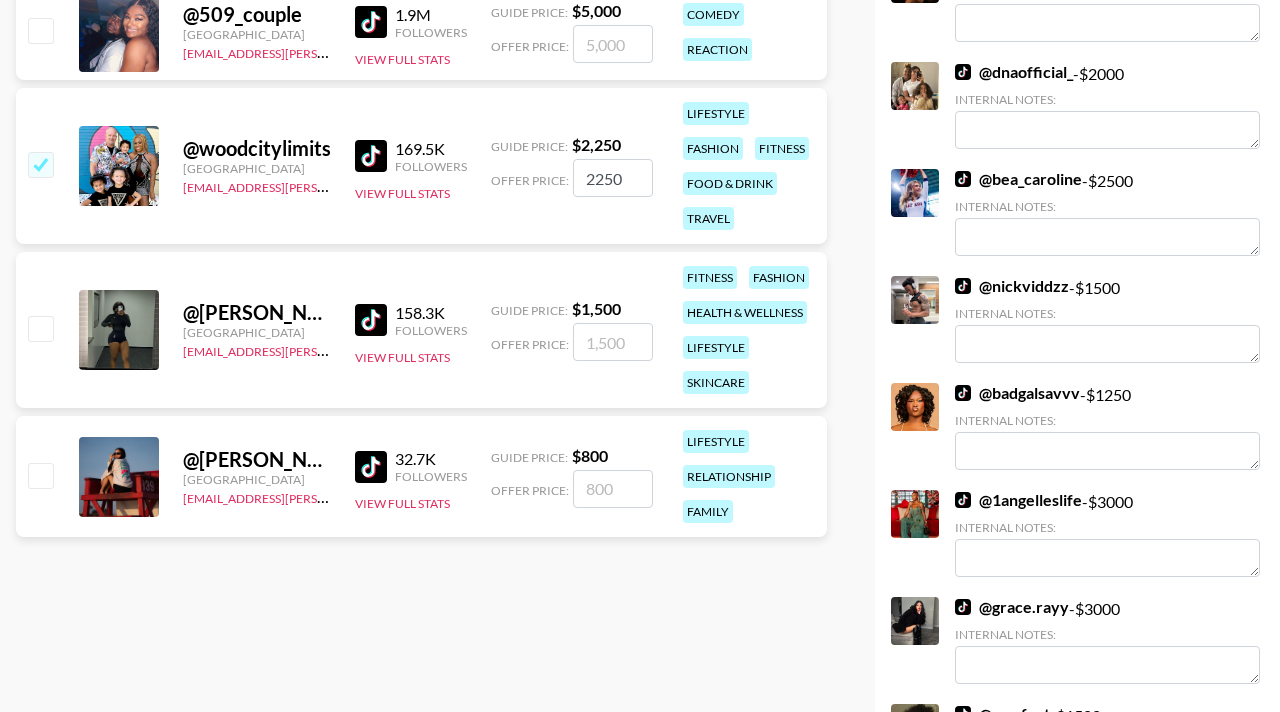 scroll, scrollTop: 530, scrollLeft: 0, axis: vertical 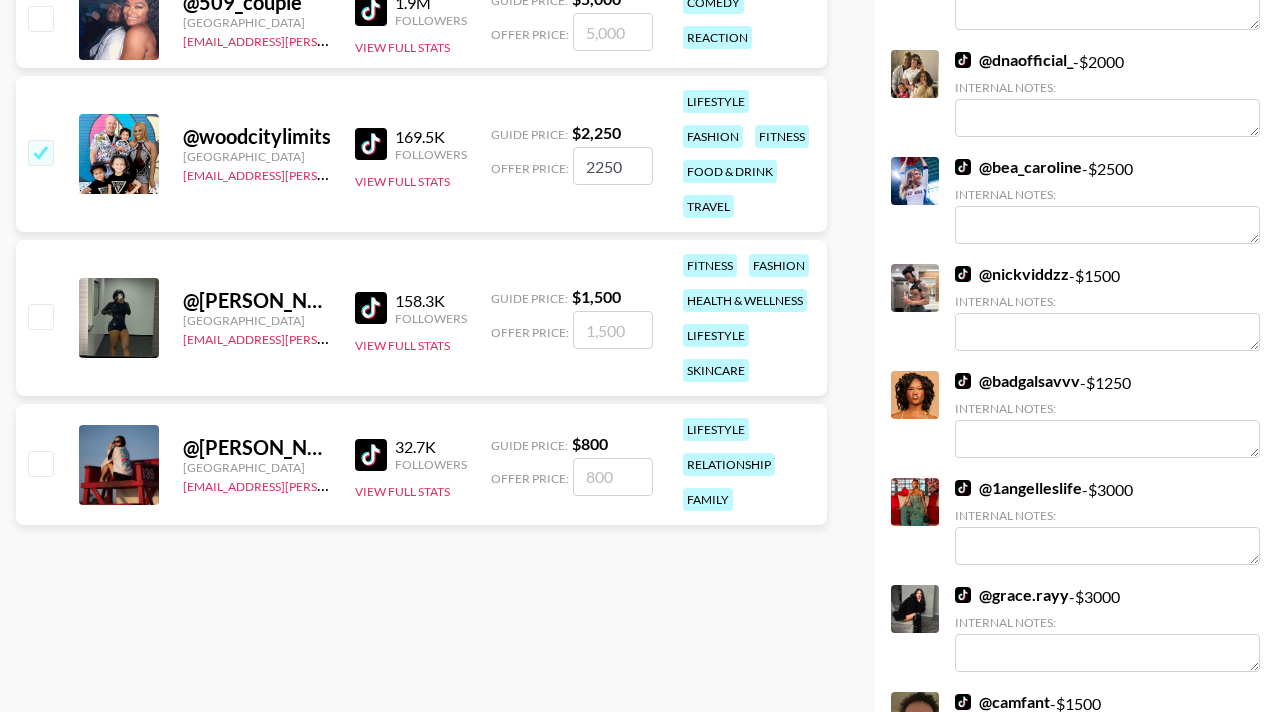 type on "2250" 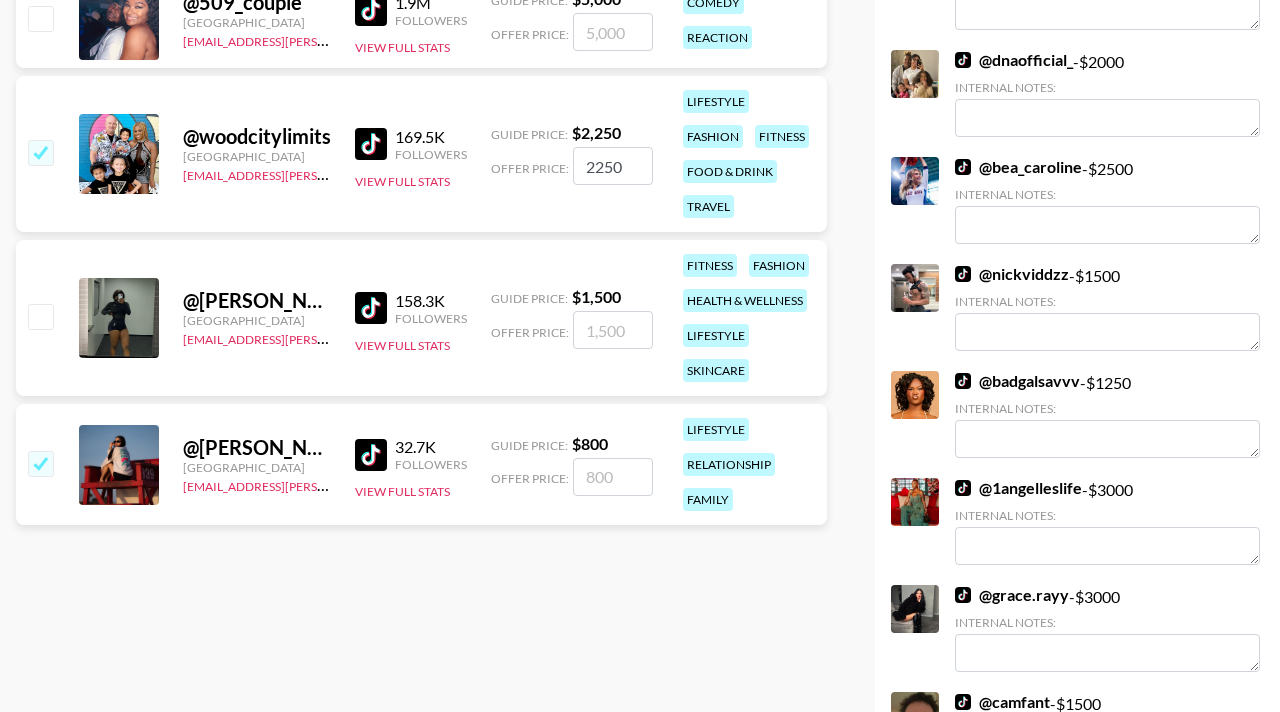 checkbox on "true" 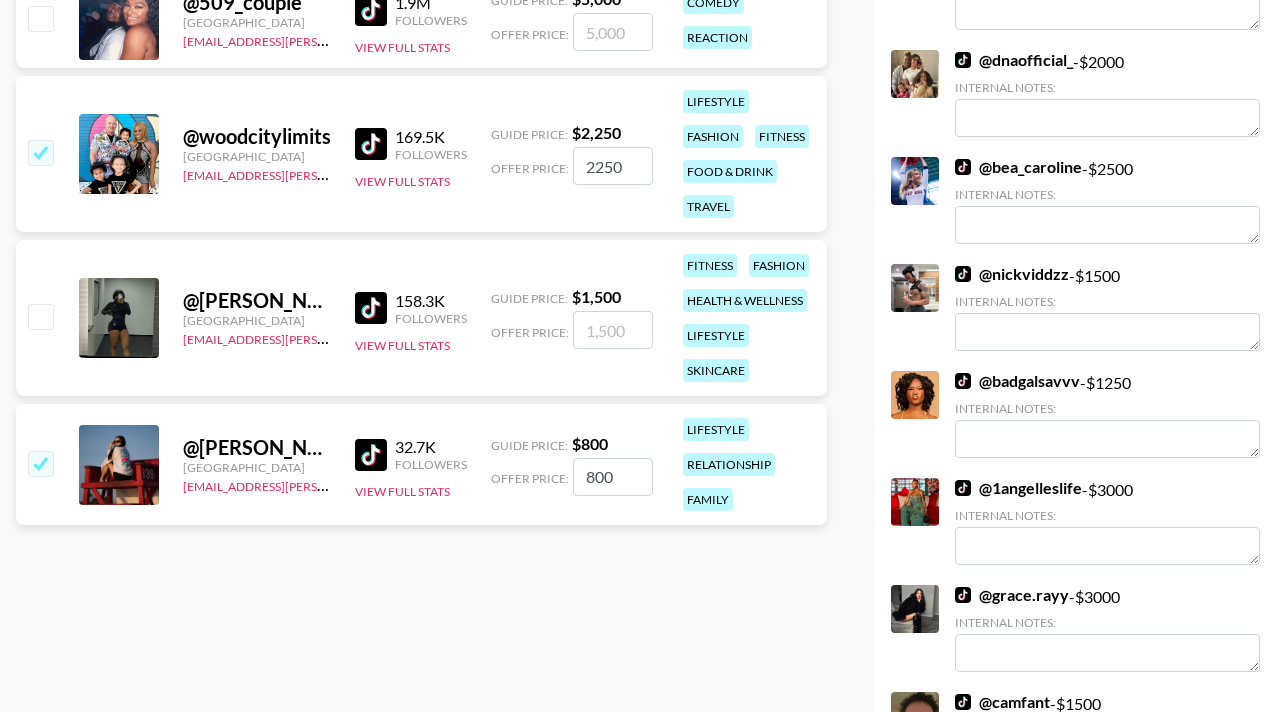 click on "Currency USD USD ​ Platform Campaign Type Choose Type... Song Promos Brand Promos All Prices Any Followers All Countries All Tags All Cities Avg Views Match Any Tags All Trending (Brands) Quick Turnaround New Creators LGBTQIA+ Creators Celebrity Creators Most Booked (Brands) My Roster @ 509_couple United States hadlea.lindstrom@grail-talent.com 1.9M Followers View Full Stats Guide Price: $ 5,000 Offer Price: comedy reaction  @ woodcitylimits United States hadlea.lindstrom@grail-talent.com 169.5K Followers View Full Stats Guide Price: $ 2,250 Offer Price: 2250 lifestyle fashion fitness food & drink travel @ cynthia_lifts United States hadlea.lindstrom@grail-talent.com 158.3K Followers View Full Stats Guide Price: $ 1,500 Offer Price: fitness fashion health & wellness lifestyle skincare @ kaitlyn.drew United States hadlea.lindstrom@grail-talent.com 32.7K Followers View Full Stats Guide Price: $ 800 Offer Price: 800 lifestyle relationship family" at bounding box center [421, 1038] 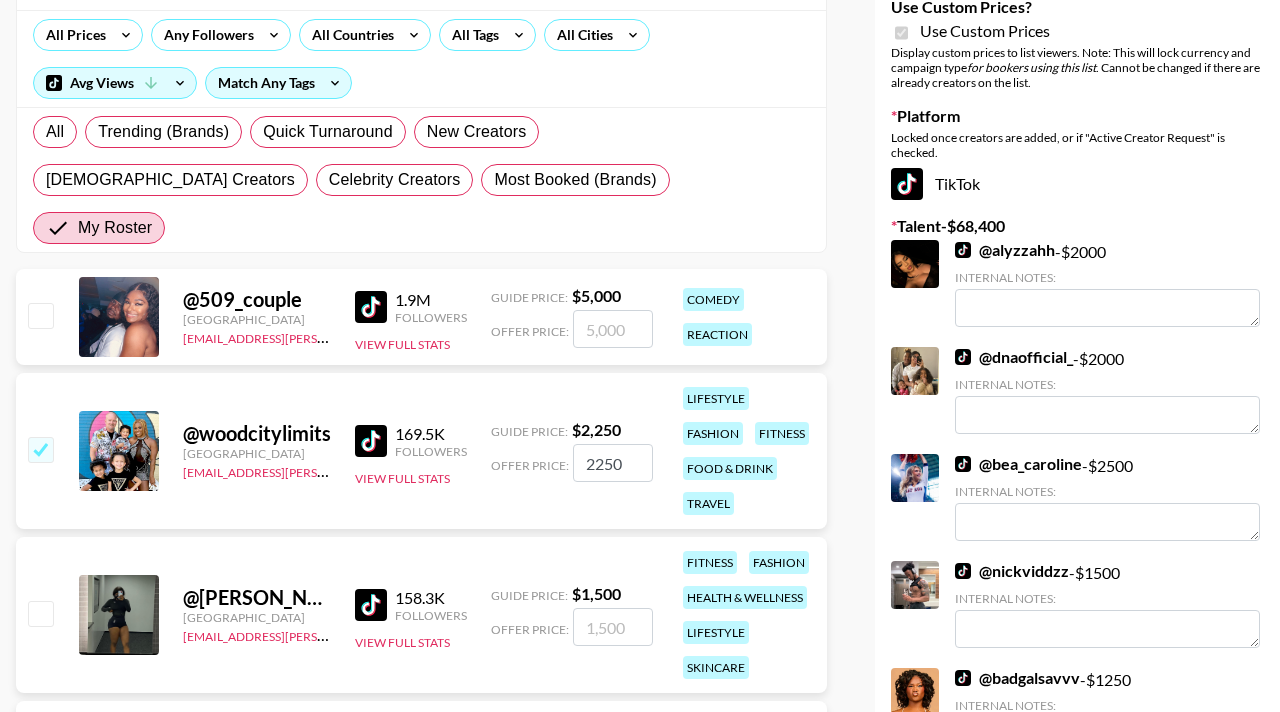 scroll, scrollTop: 0, scrollLeft: 0, axis: both 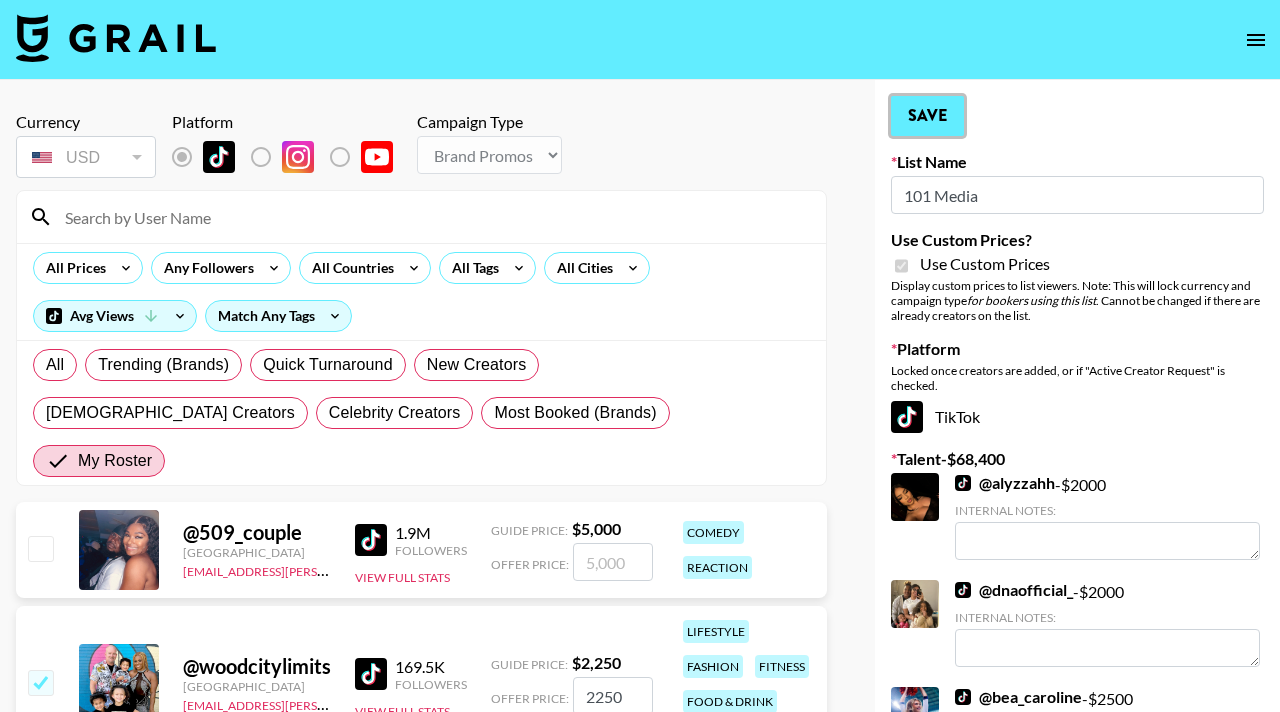 click on "Save" at bounding box center [927, 116] 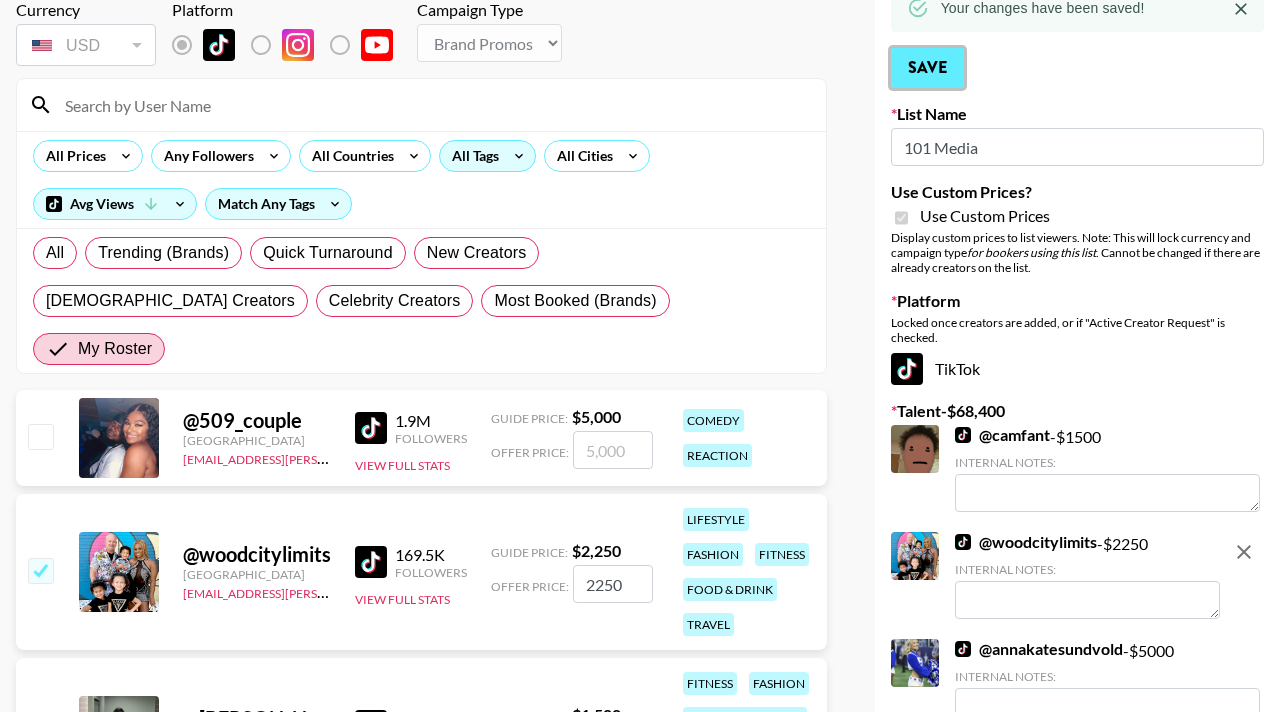 scroll, scrollTop: 0, scrollLeft: 0, axis: both 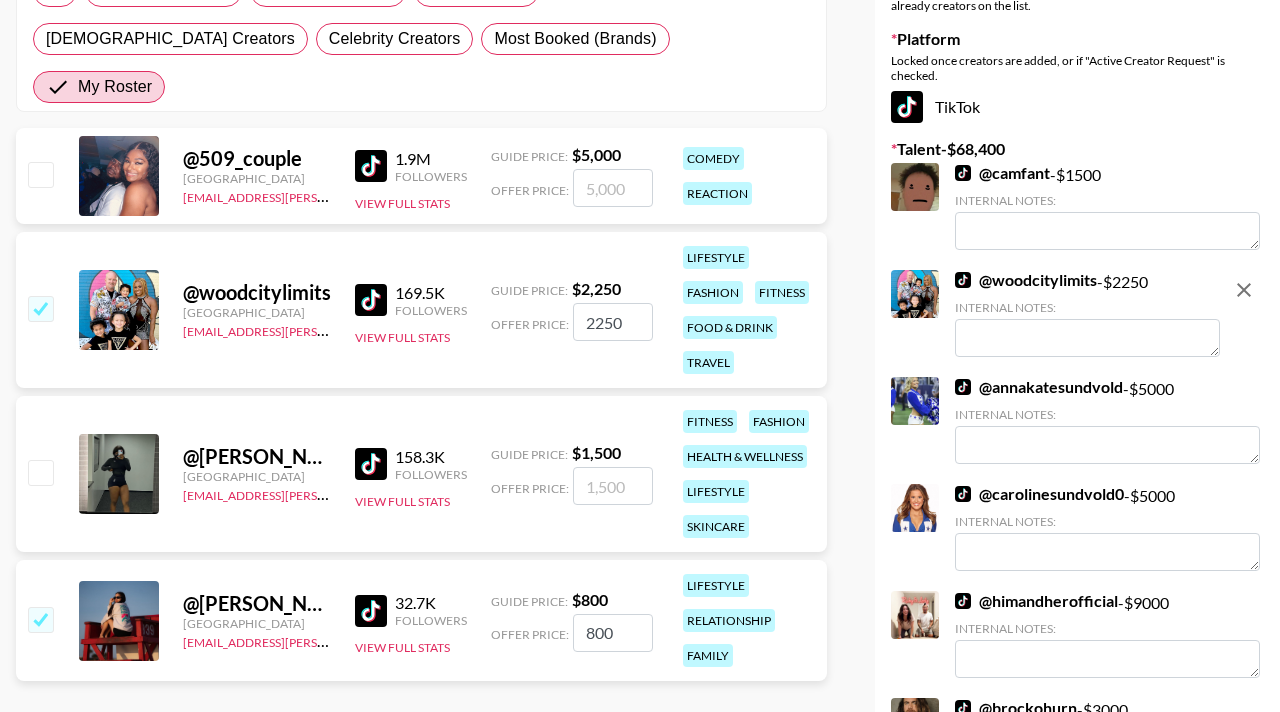 click at bounding box center [40, 472] 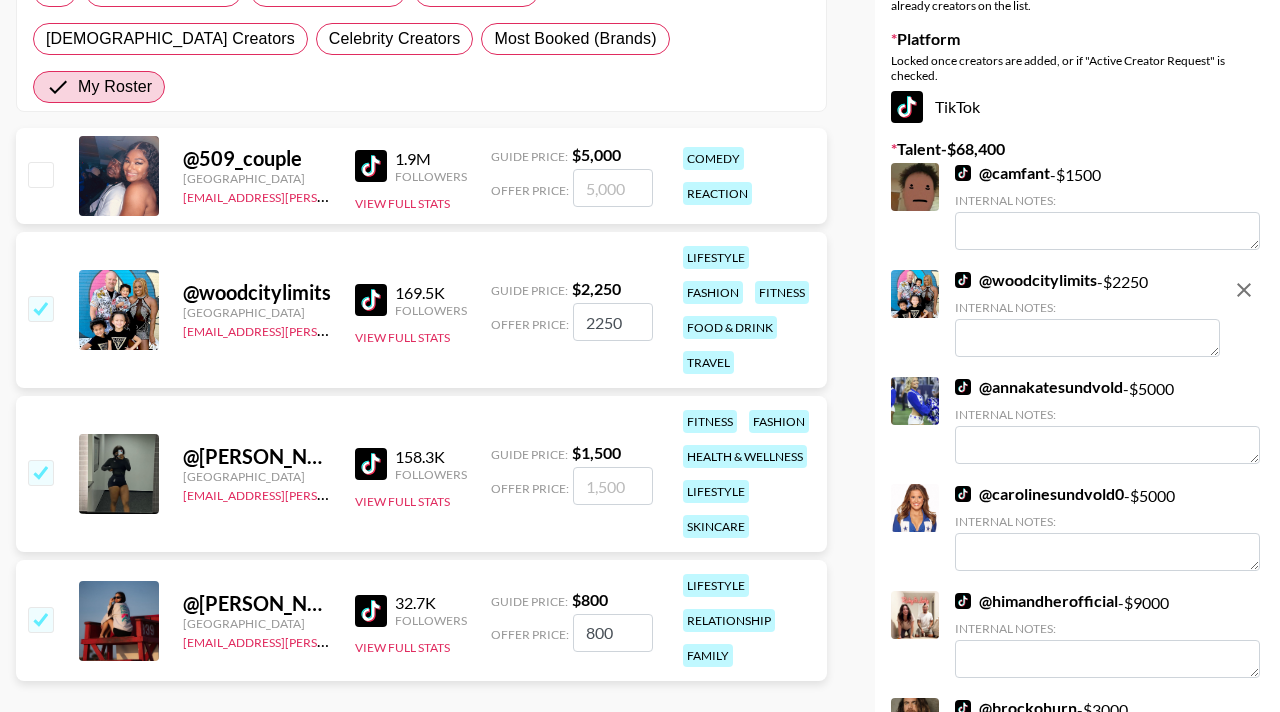 checkbox on "true" 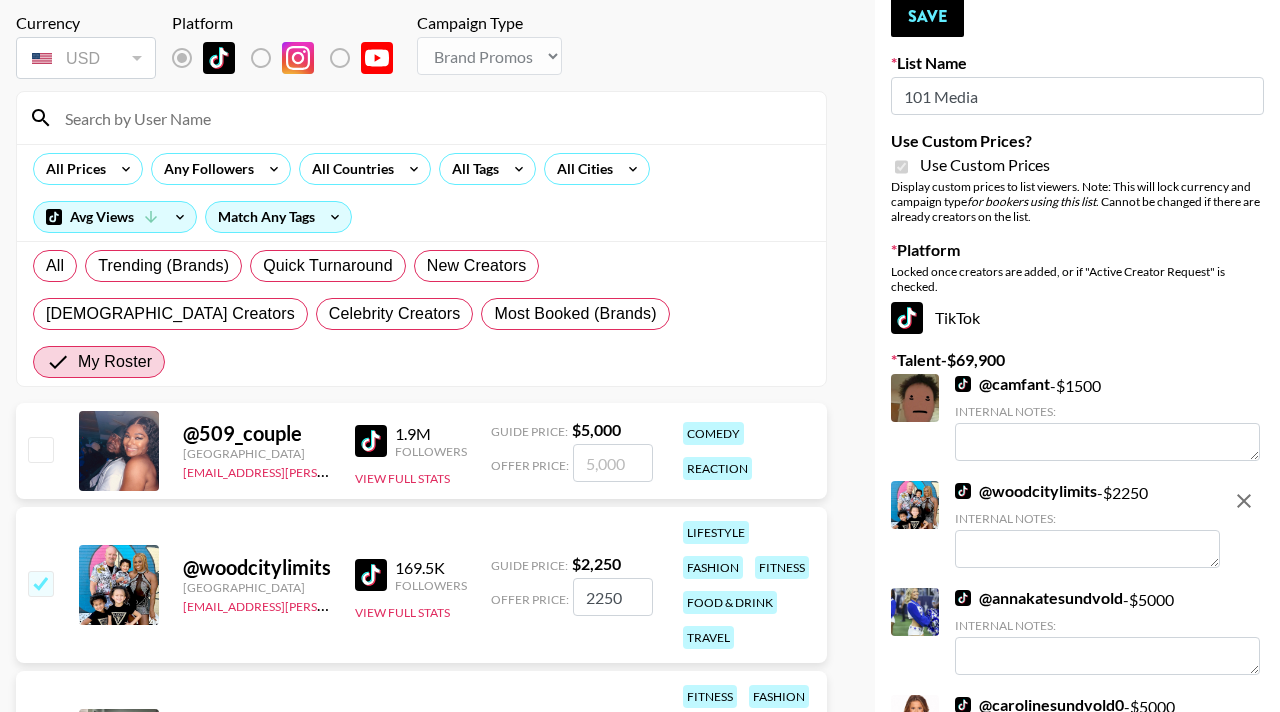 scroll, scrollTop: 41, scrollLeft: 0, axis: vertical 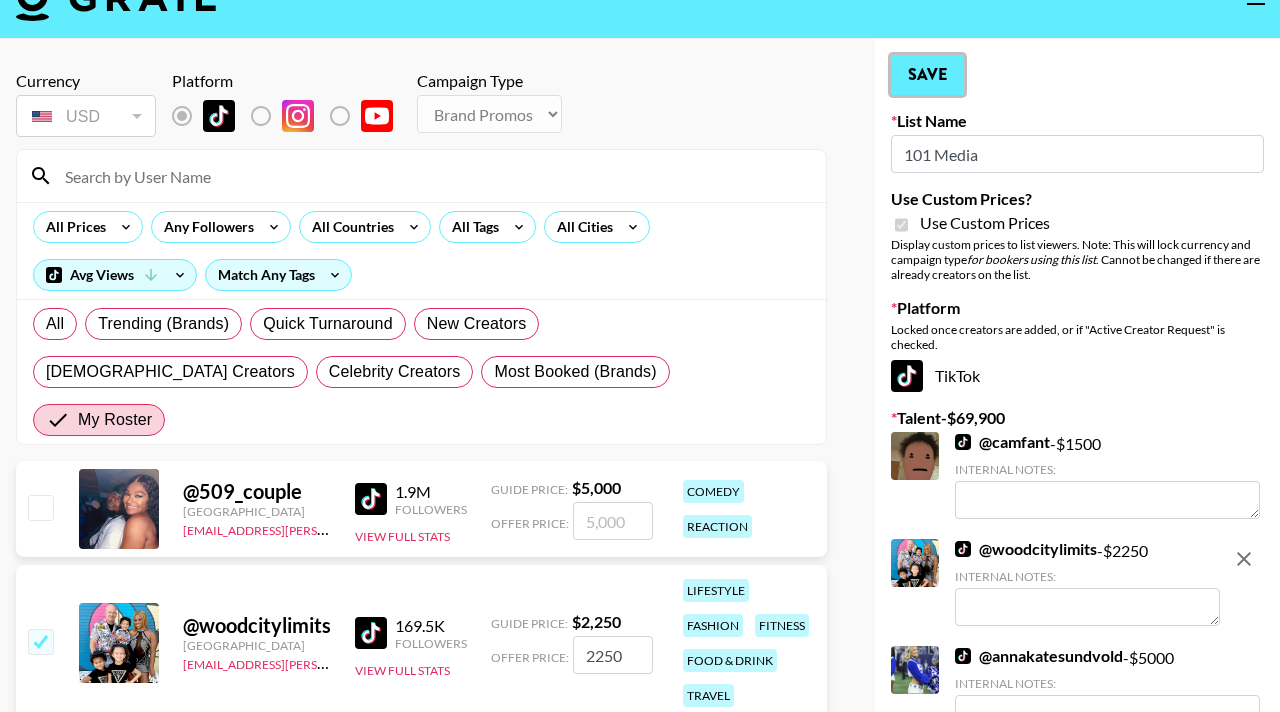 click on "Save" at bounding box center (927, 75) 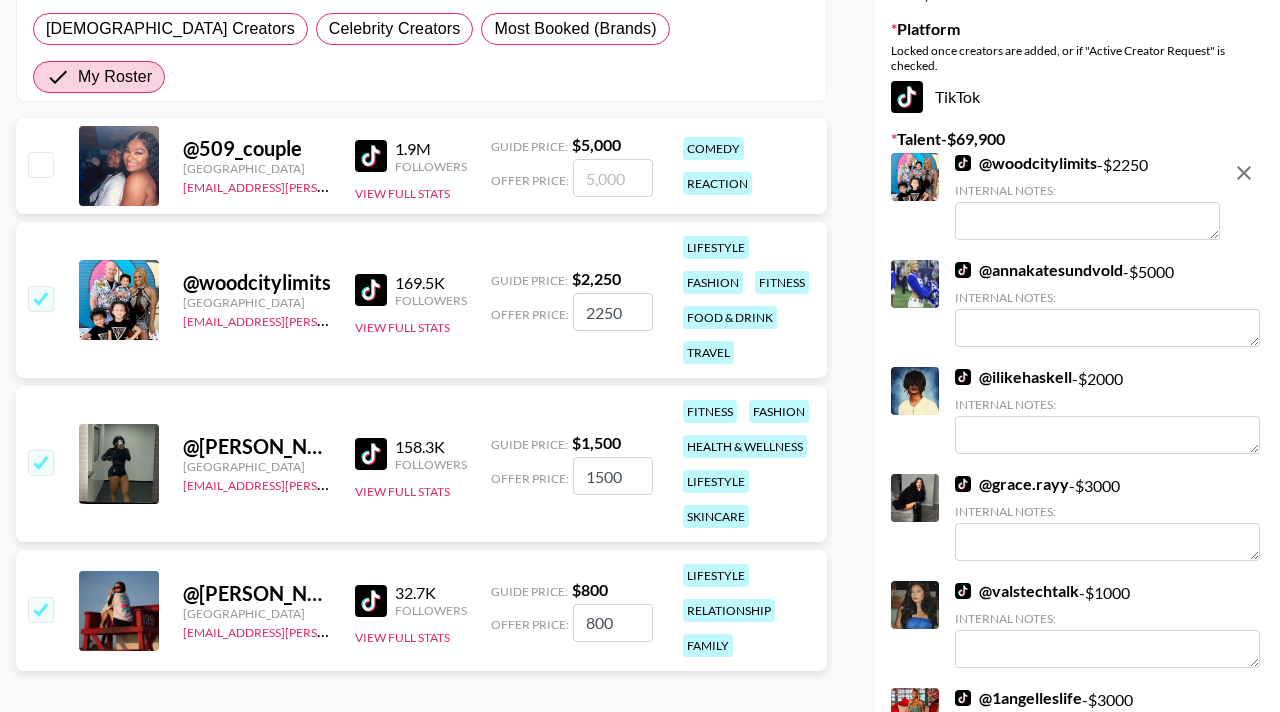 scroll, scrollTop: 385, scrollLeft: 0, axis: vertical 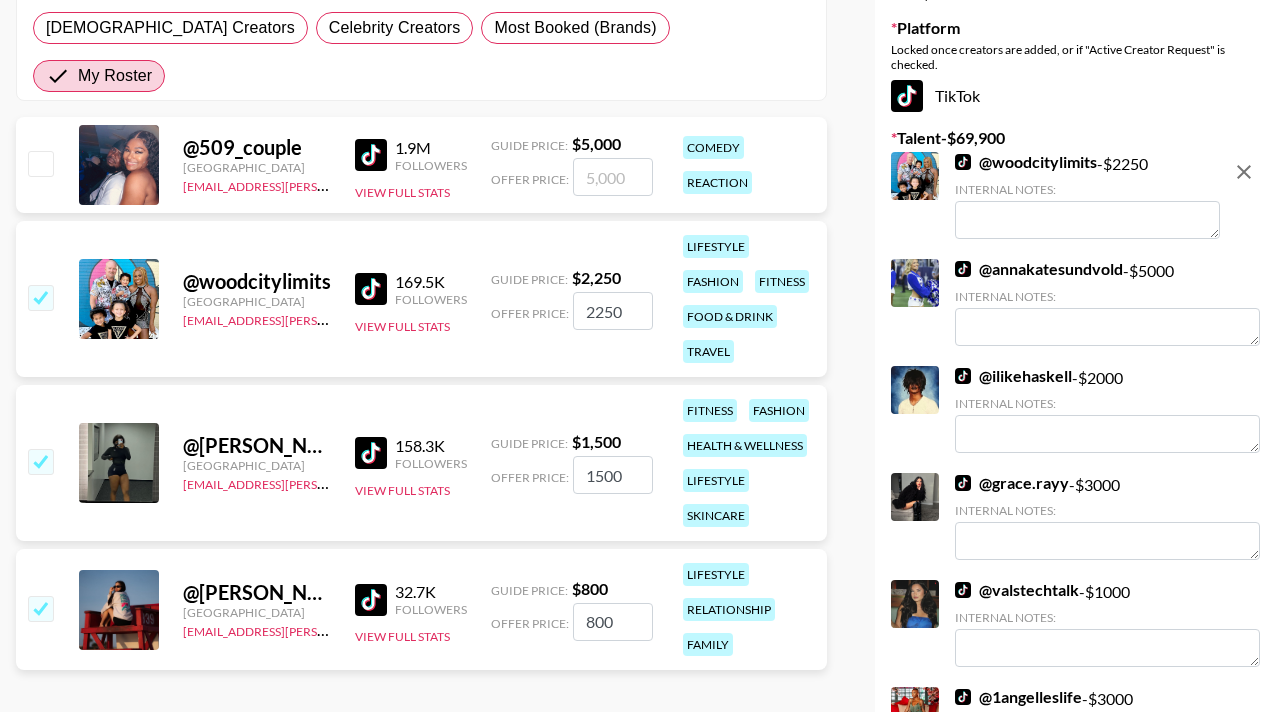 click at bounding box center (1087, 220) 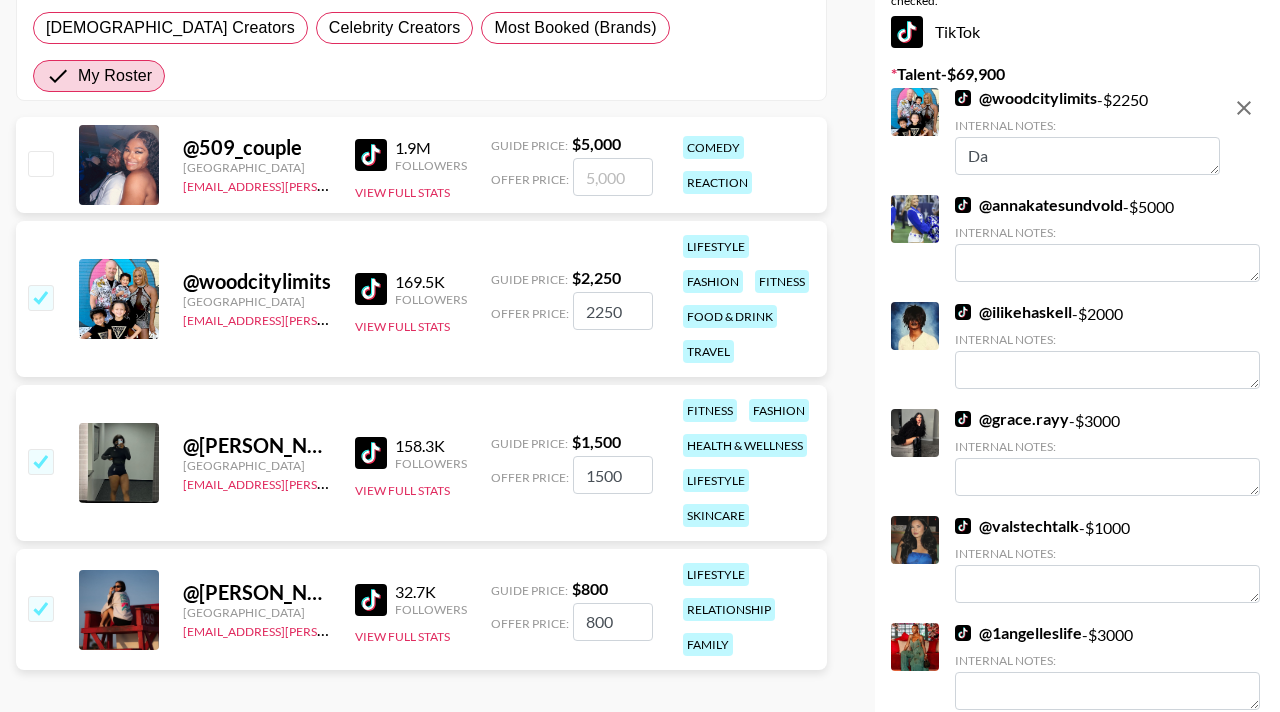 type on "D" 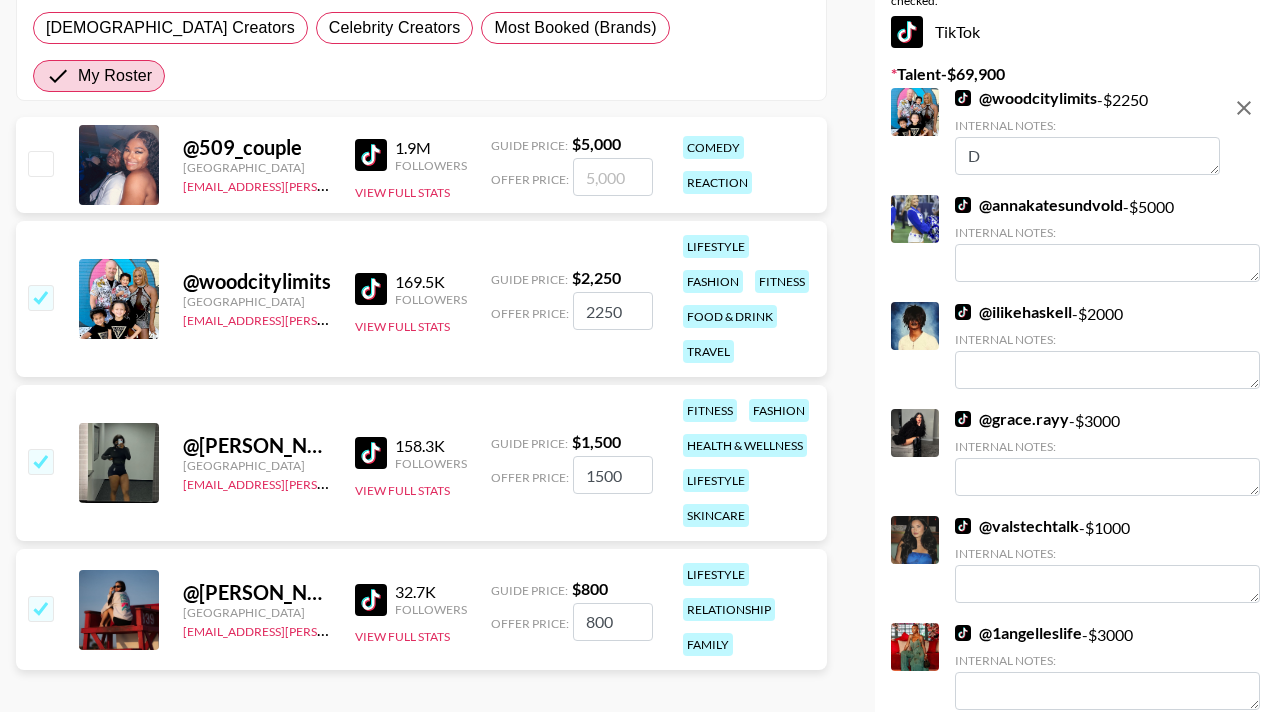 type 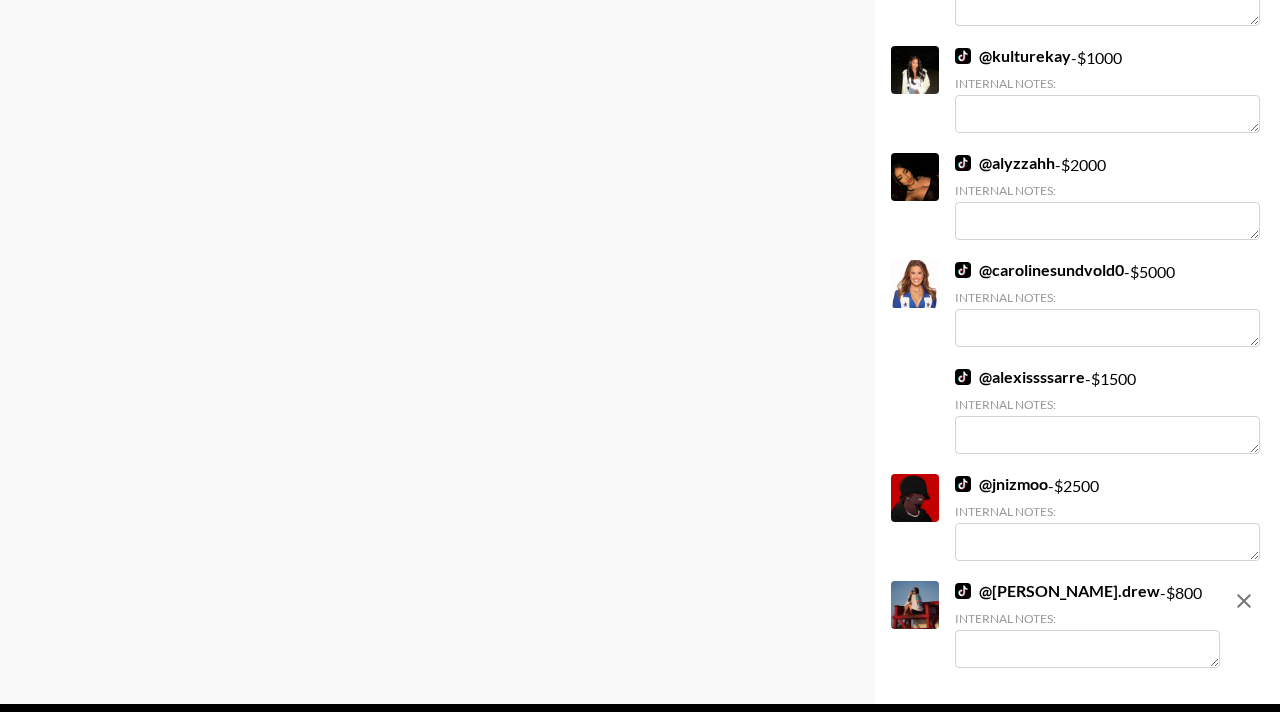 scroll, scrollTop: 2532, scrollLeft: 0, axis: vertical 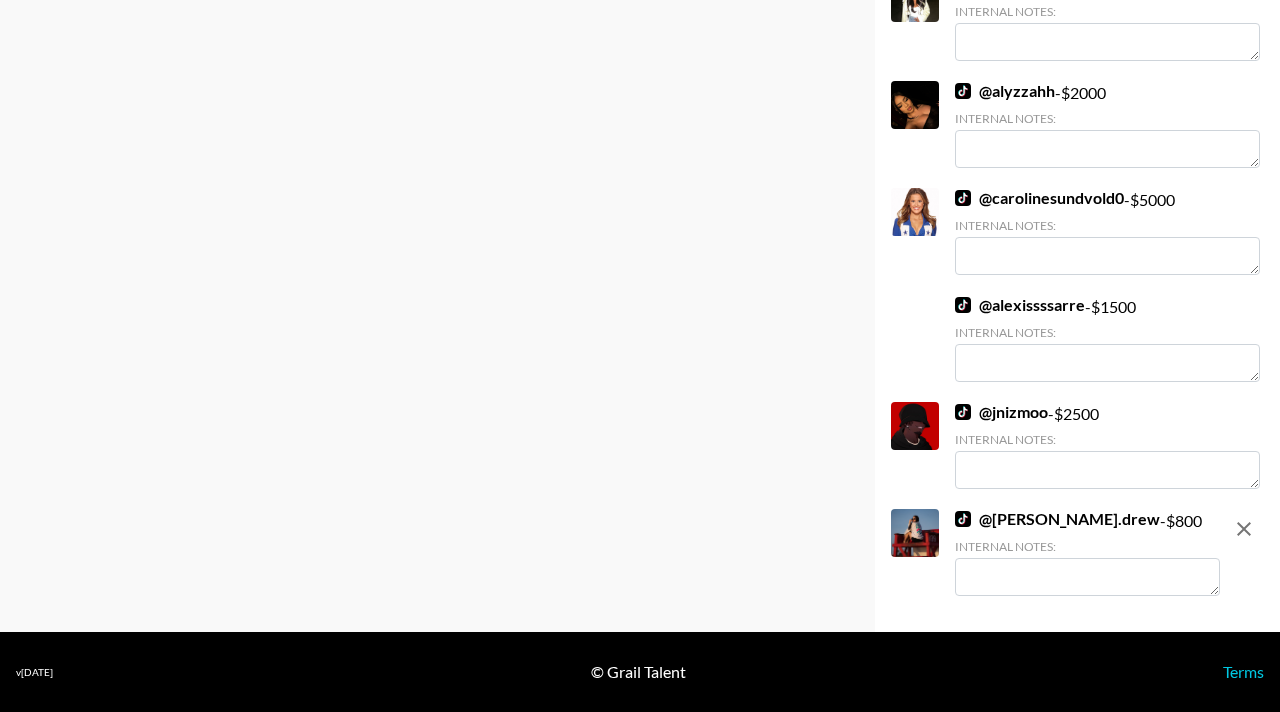 click at bounding box center [1087, 577] 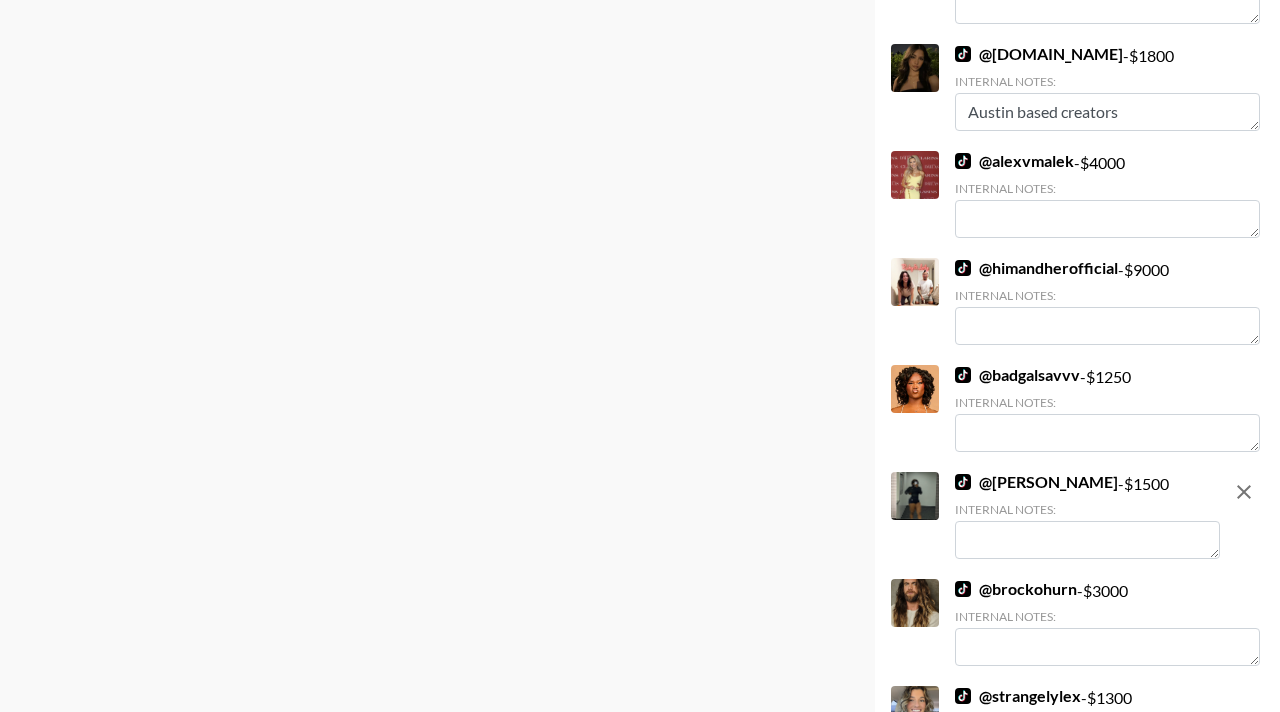 scroll, scrollTop: 1393, scrollLeft: 0, axis: vertical 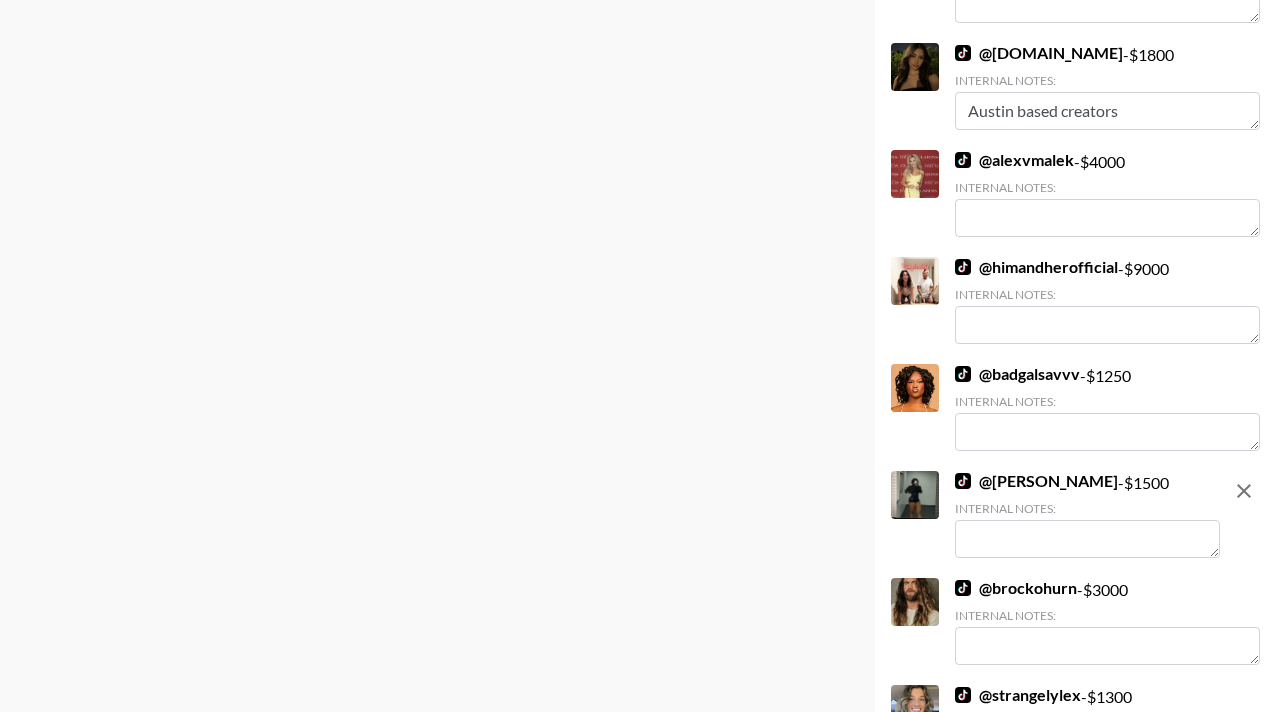 type on "Just moved to TX!" 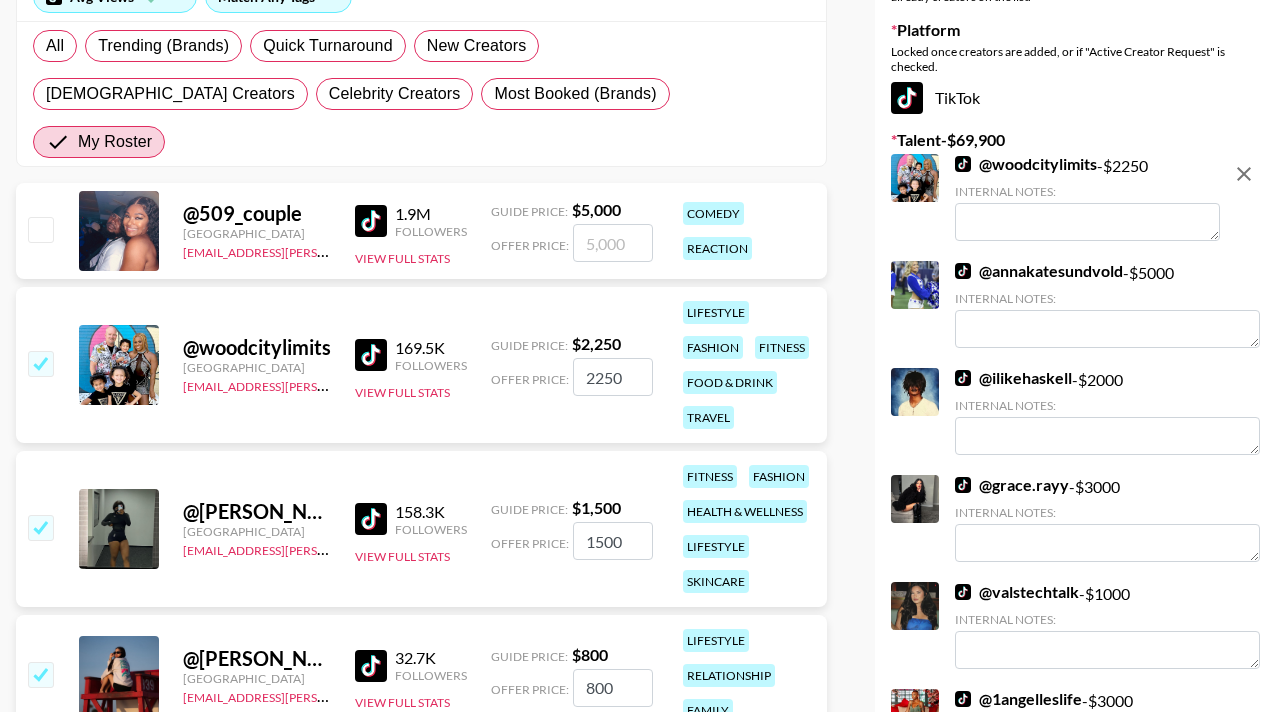 scroll, scrollTop: 317, scrollLeft: 0, axis: vertical 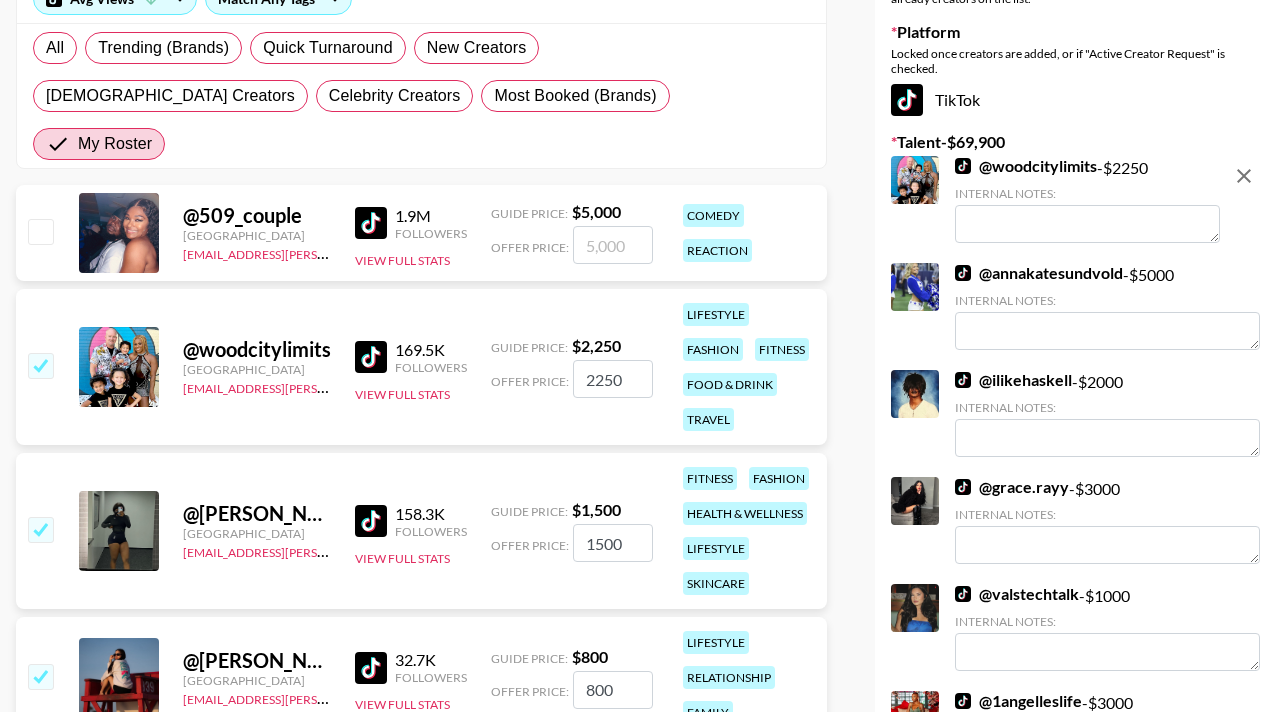 type on "Houston based" 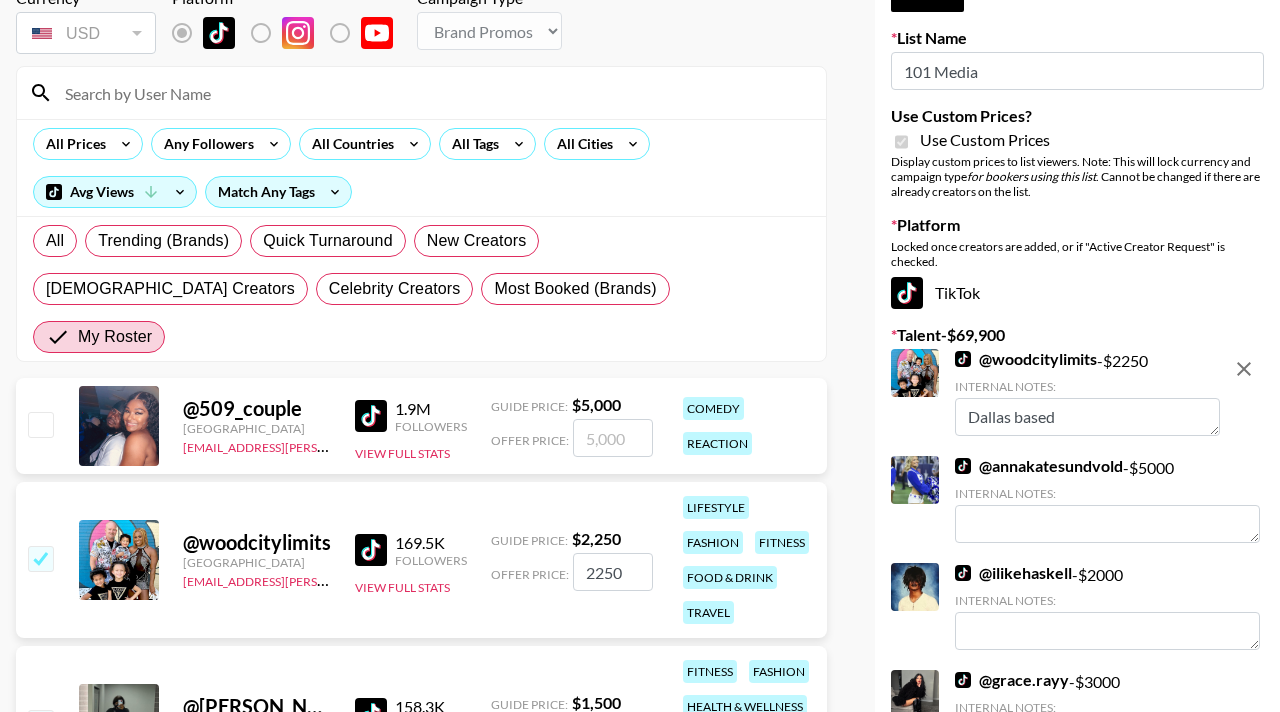 scroll, scrollTop: 0, scrollLeft: 0, axis: both 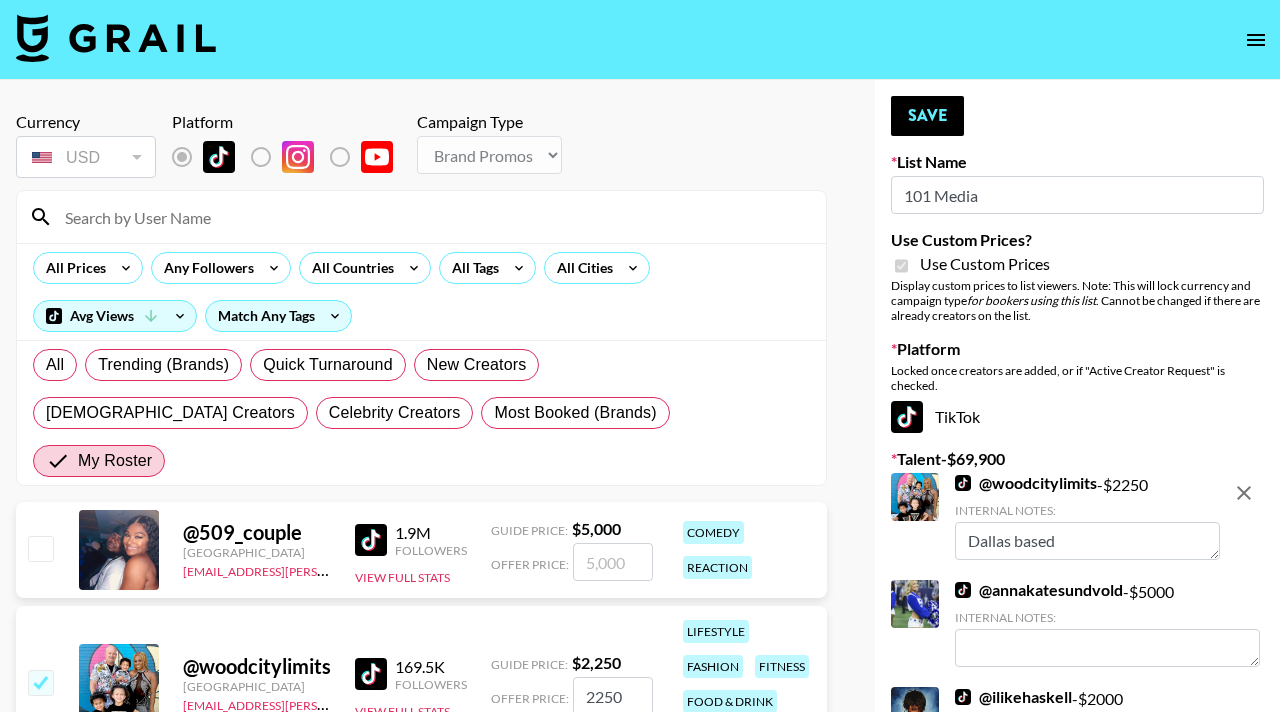 type on "Dallas based" 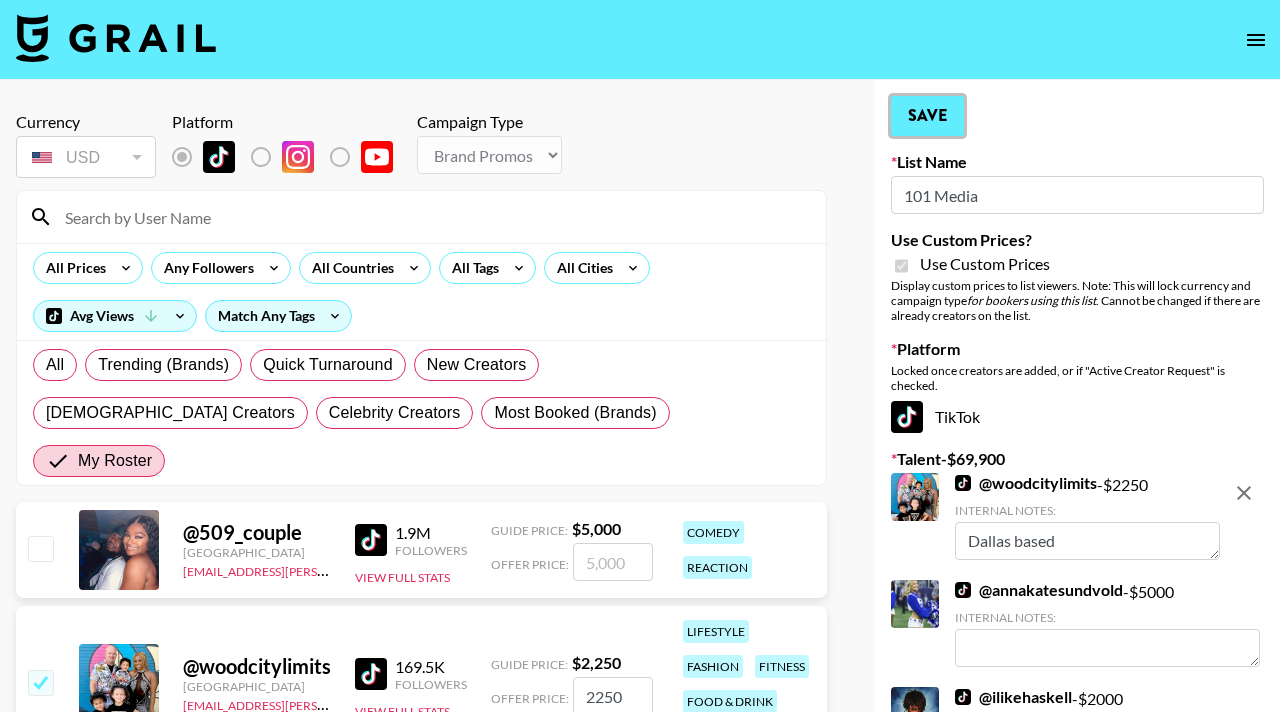 click on "Save" at bounding box center [927, 116] 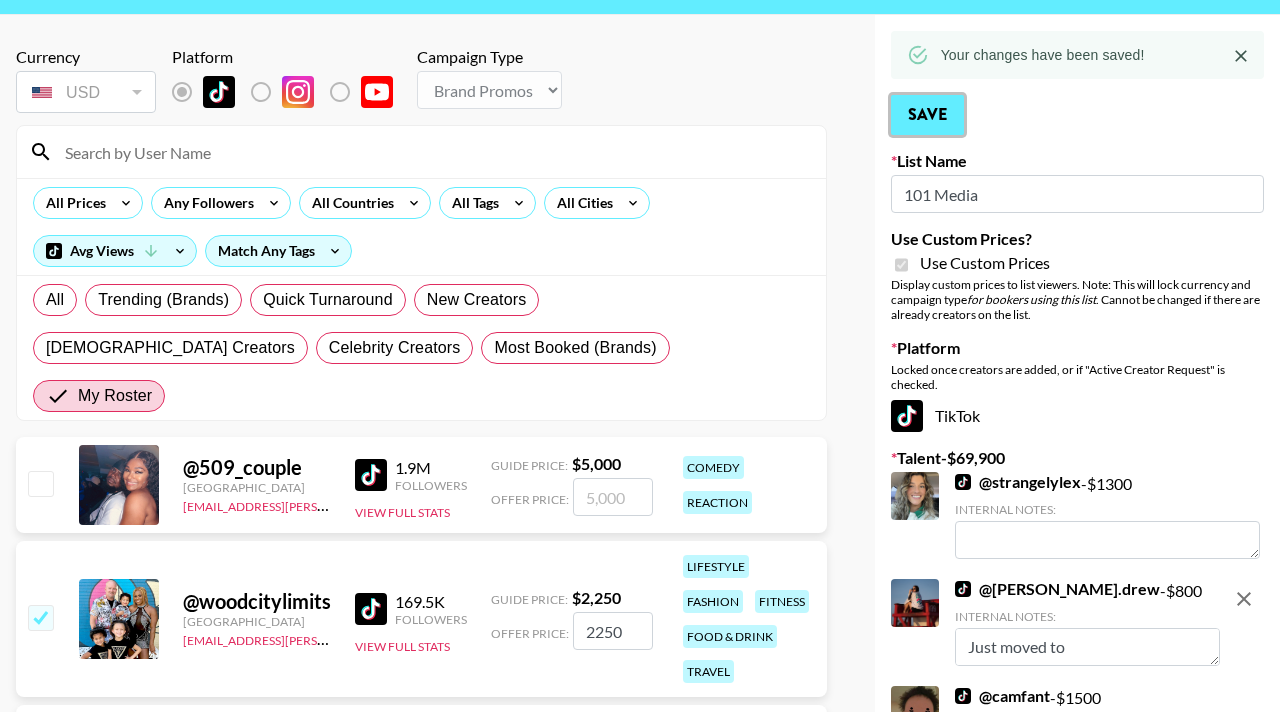 scroll, scrollTop: 0, scrollLeft: 0, axis: both 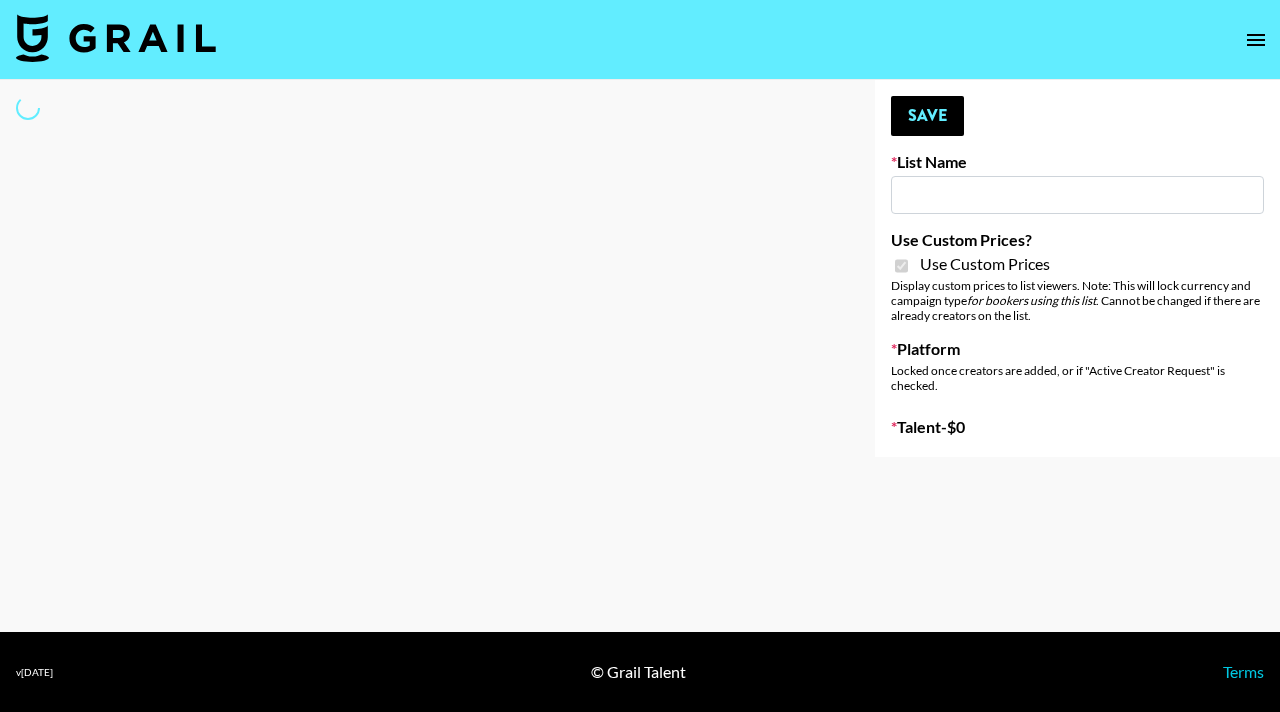 type on "Polybuzz AI" 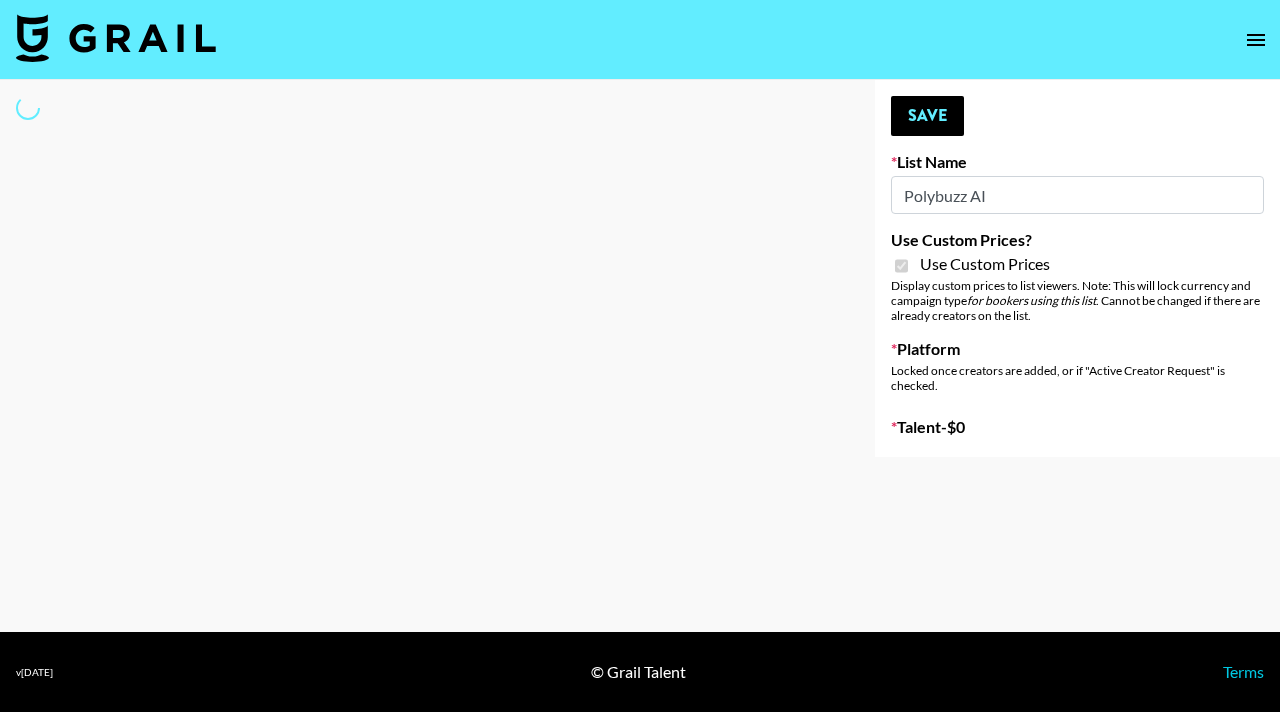 select on "Brand" 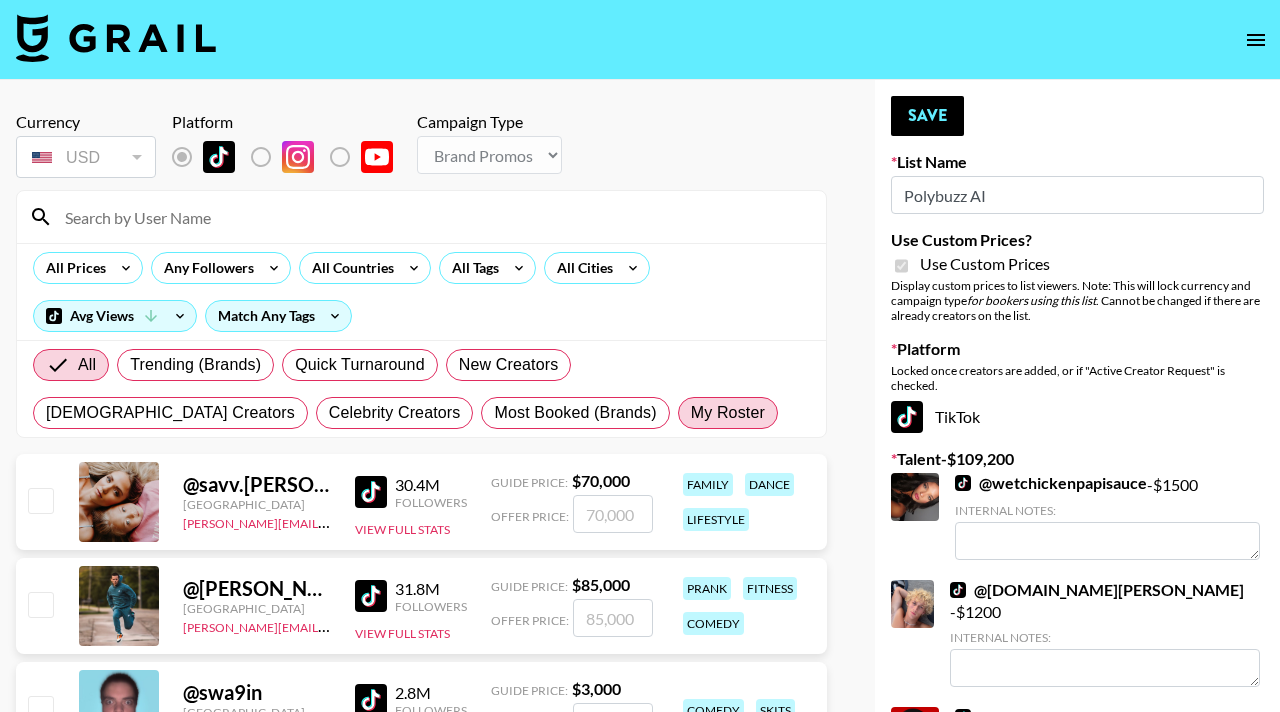click on "My Roster" at bounding box center [728, 413] 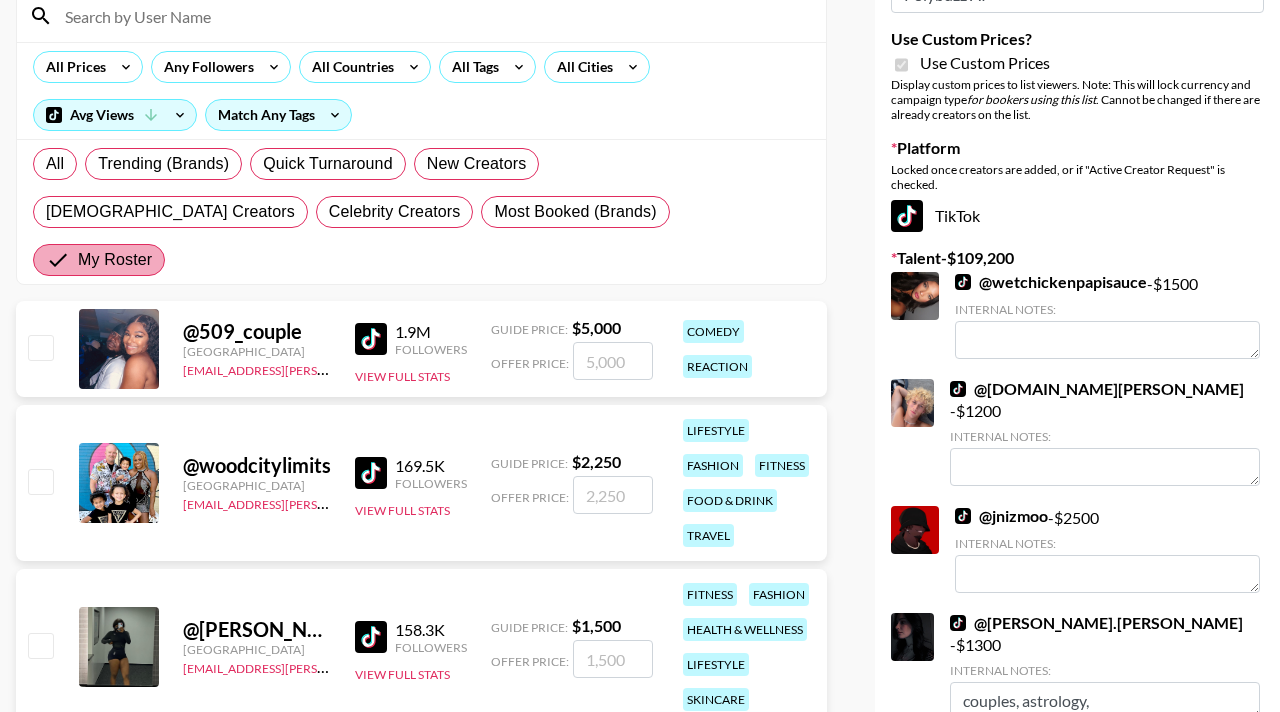 scroll, scrollTop: 224, scrollLeft: 0, axis: vertical 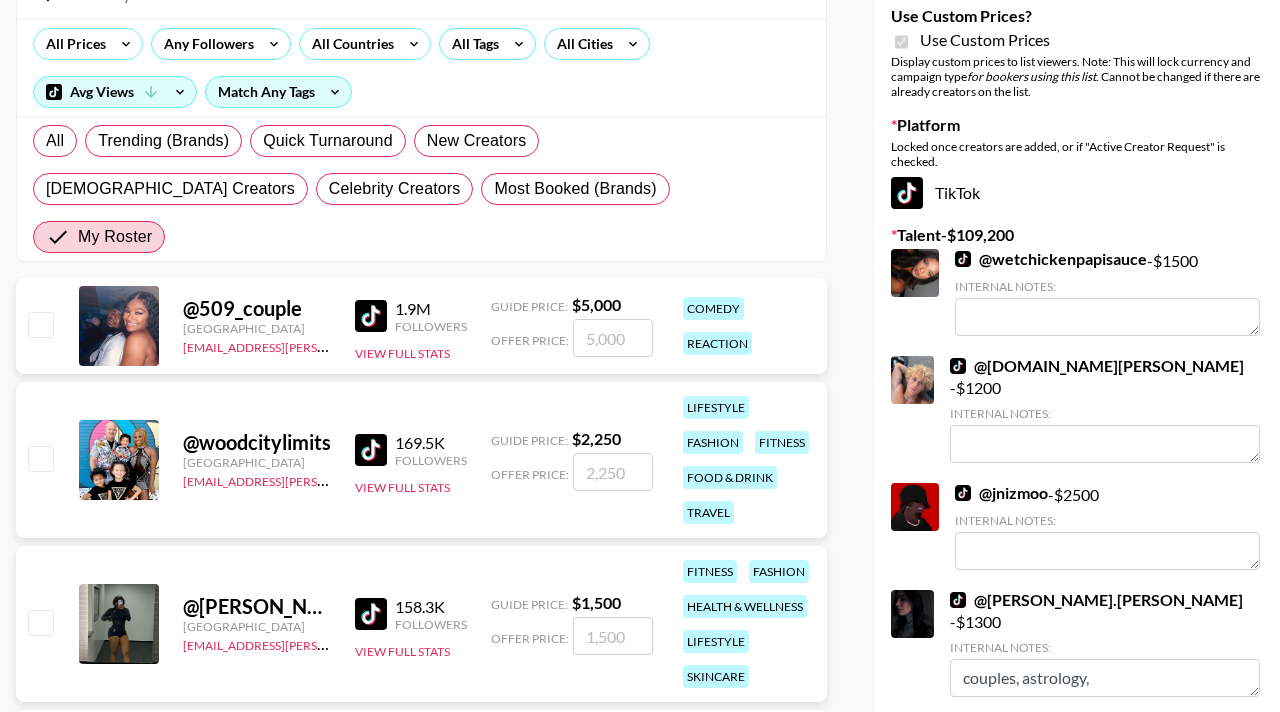 click at bounding box center (40, 324) 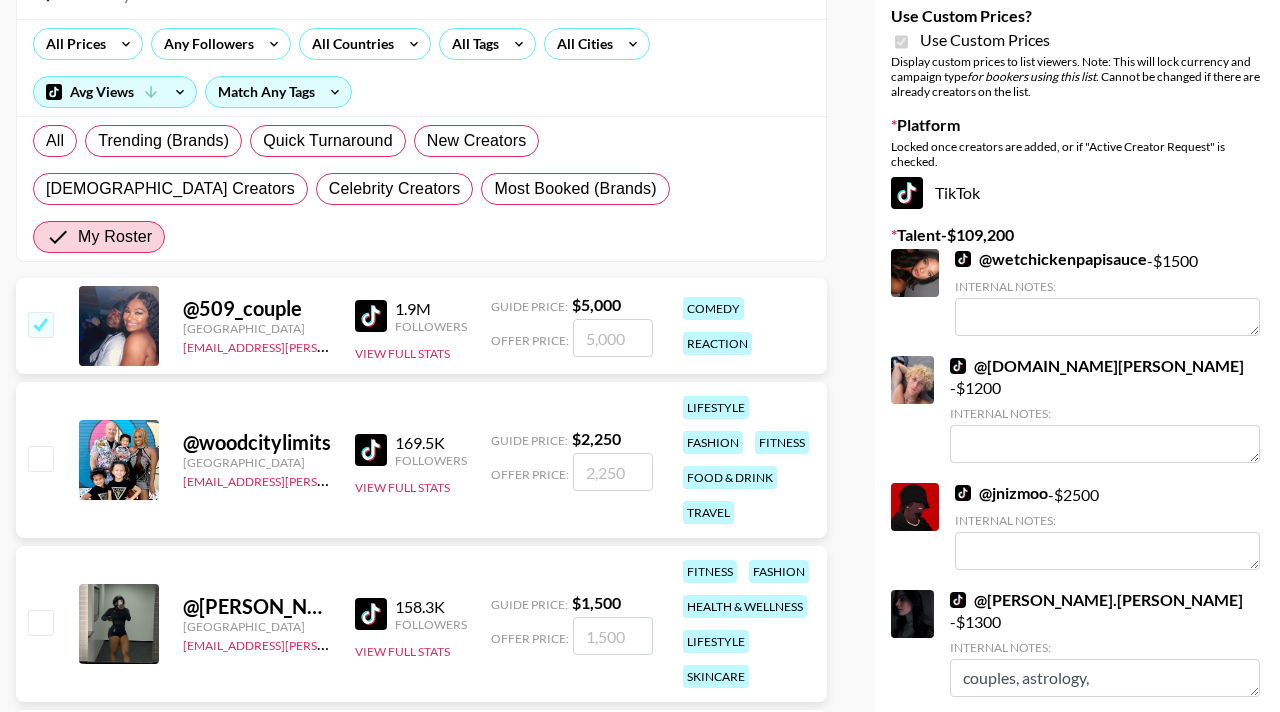 checkbox on "true" 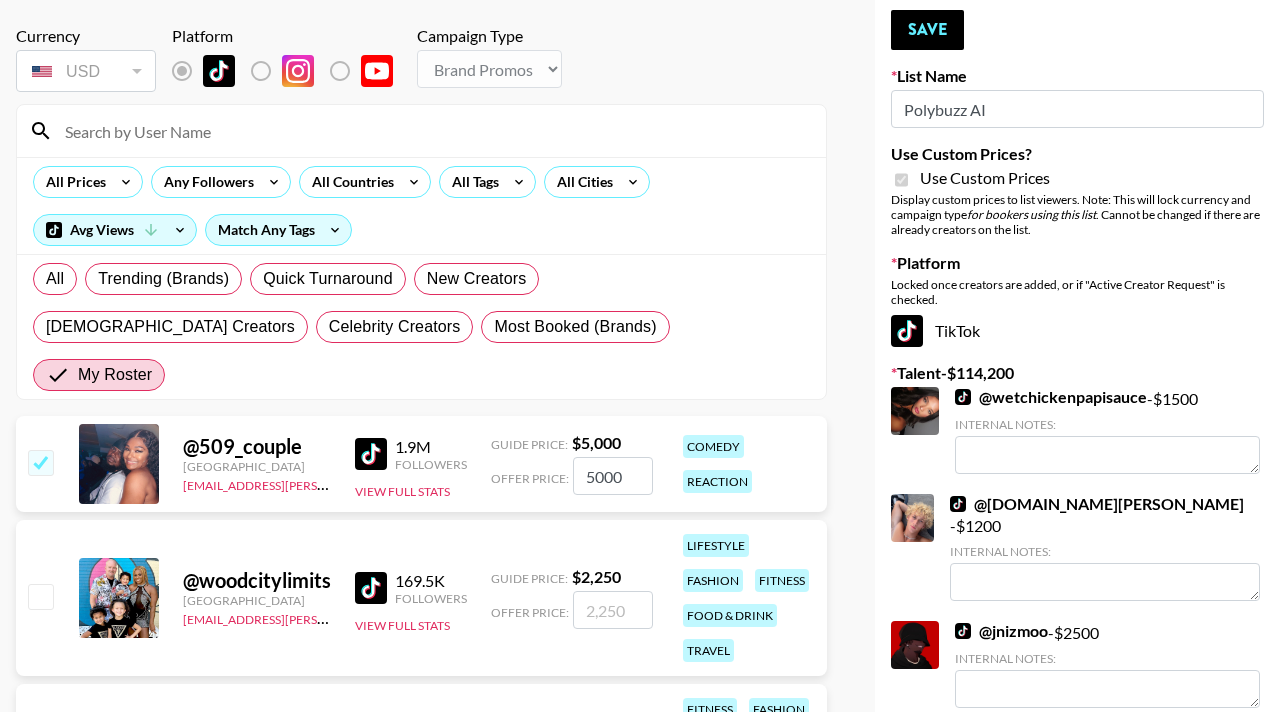 scroll, scrollTop: 81, scrollLeft: 0, axis: vertical 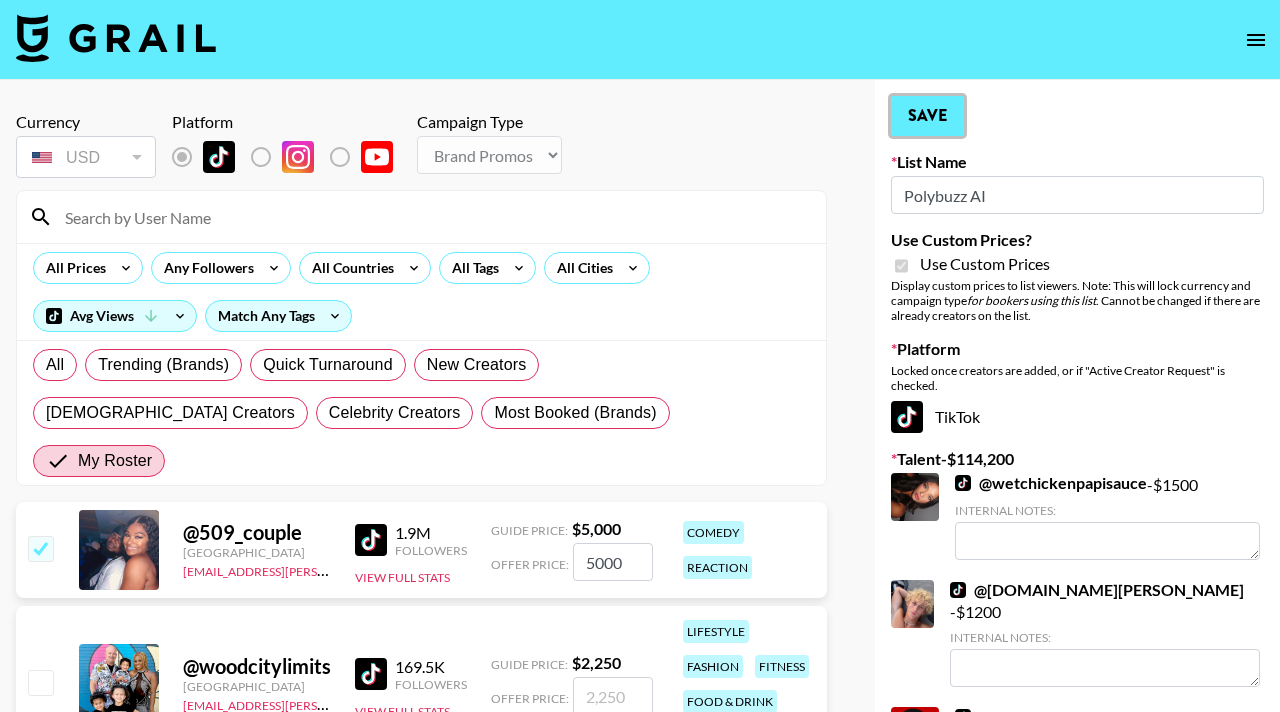 click on "Save" at bounding box center [927, 116] 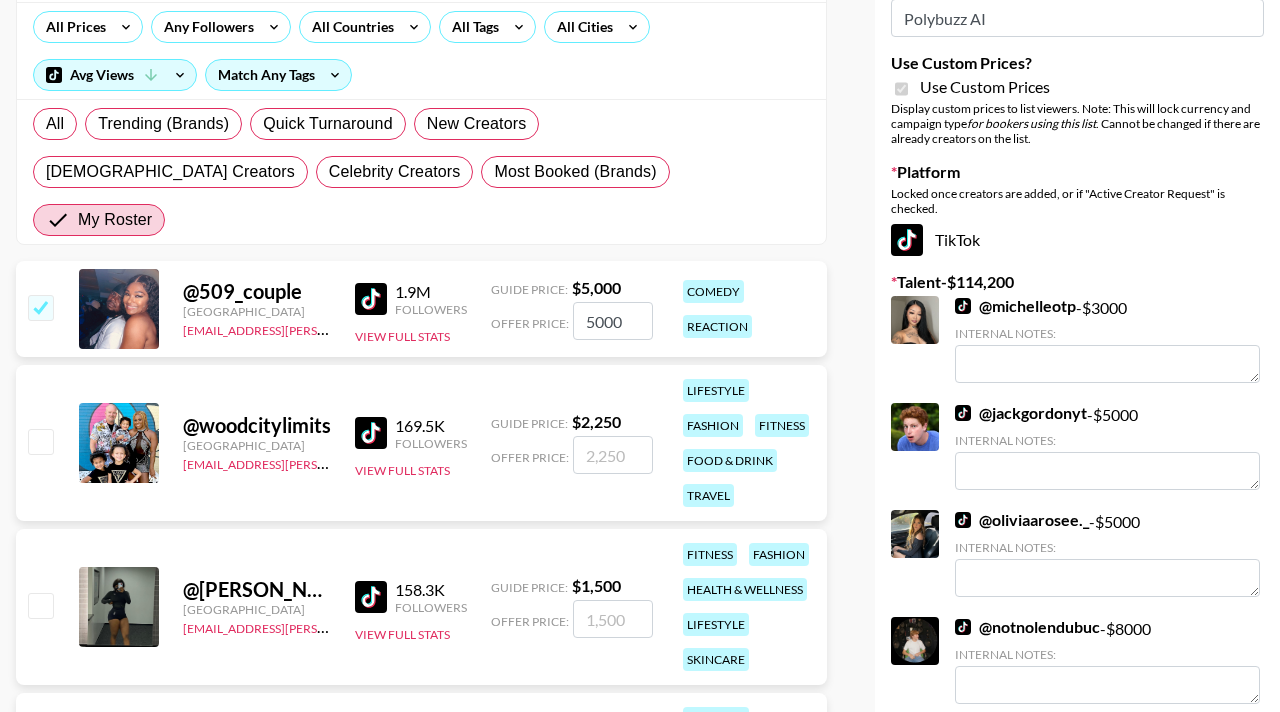 scroll, scrollTop: 0, scrollLeft: 0, axis: both 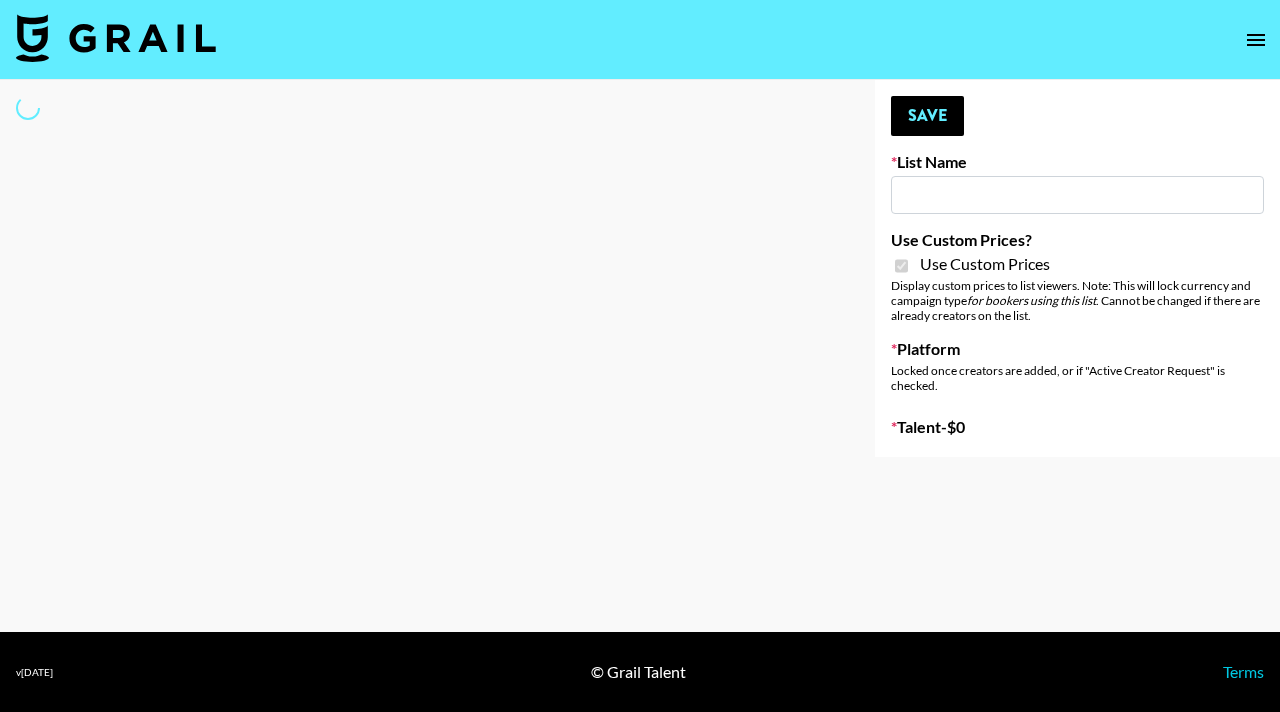 type on "butter Lab" 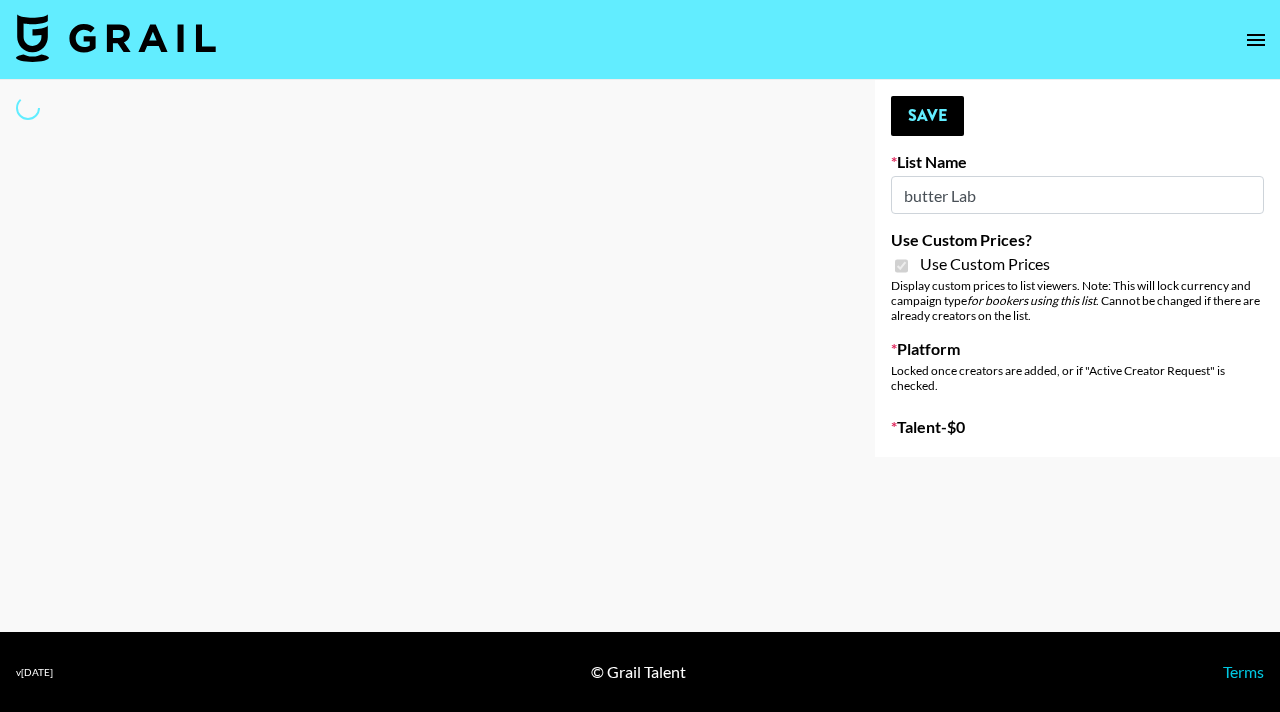 select on "Brand" 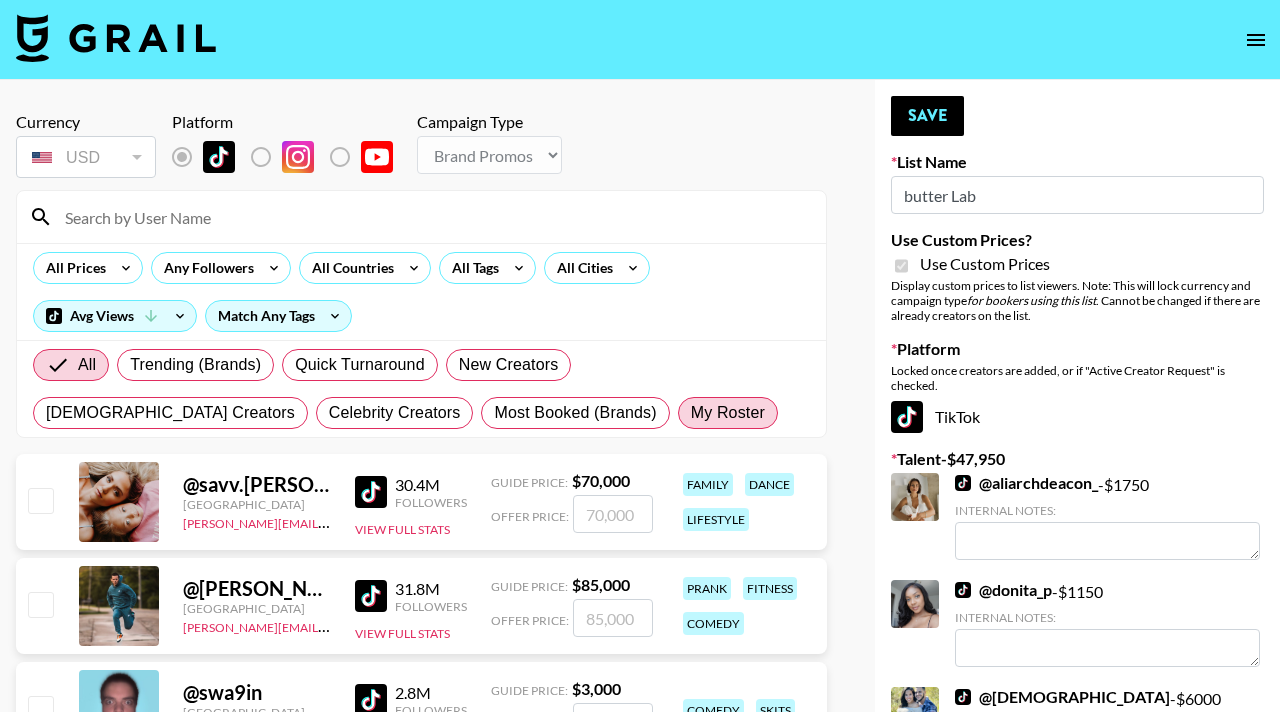 click on "My Roster" at bounding box center [728, 413] 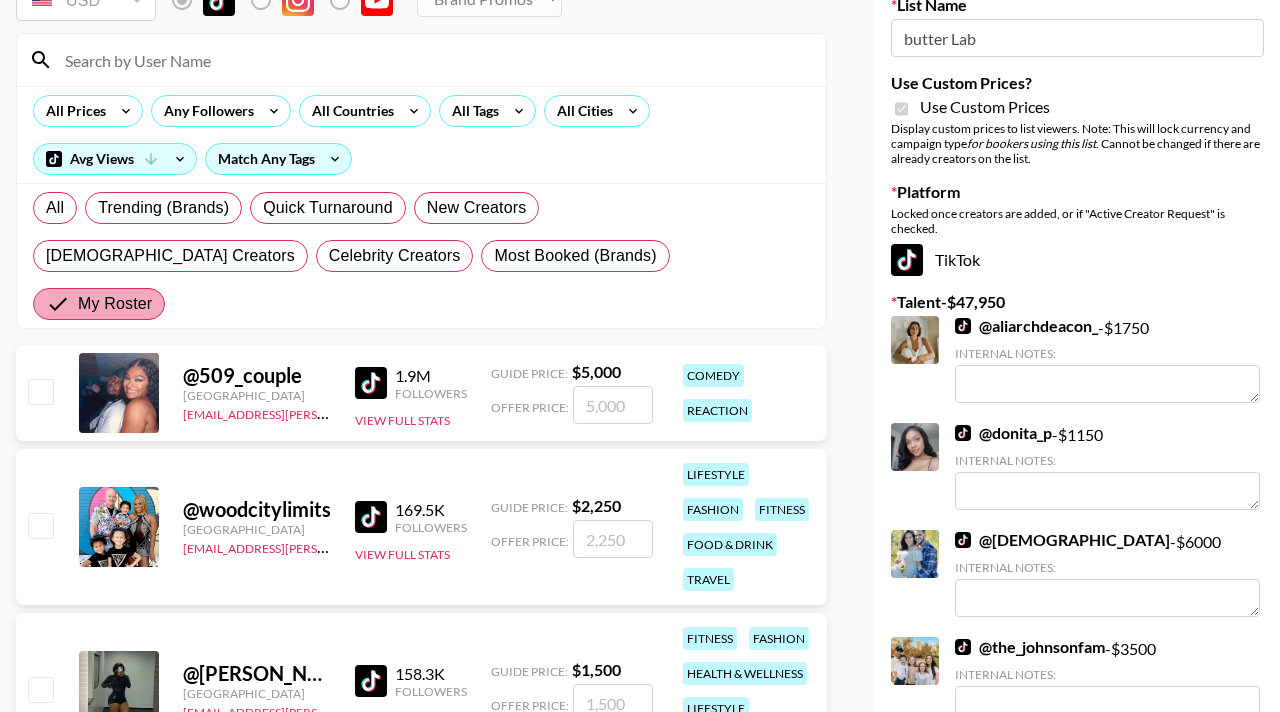 scroll, scrollTop: 214, scrollLeft: 0, axis: vertical 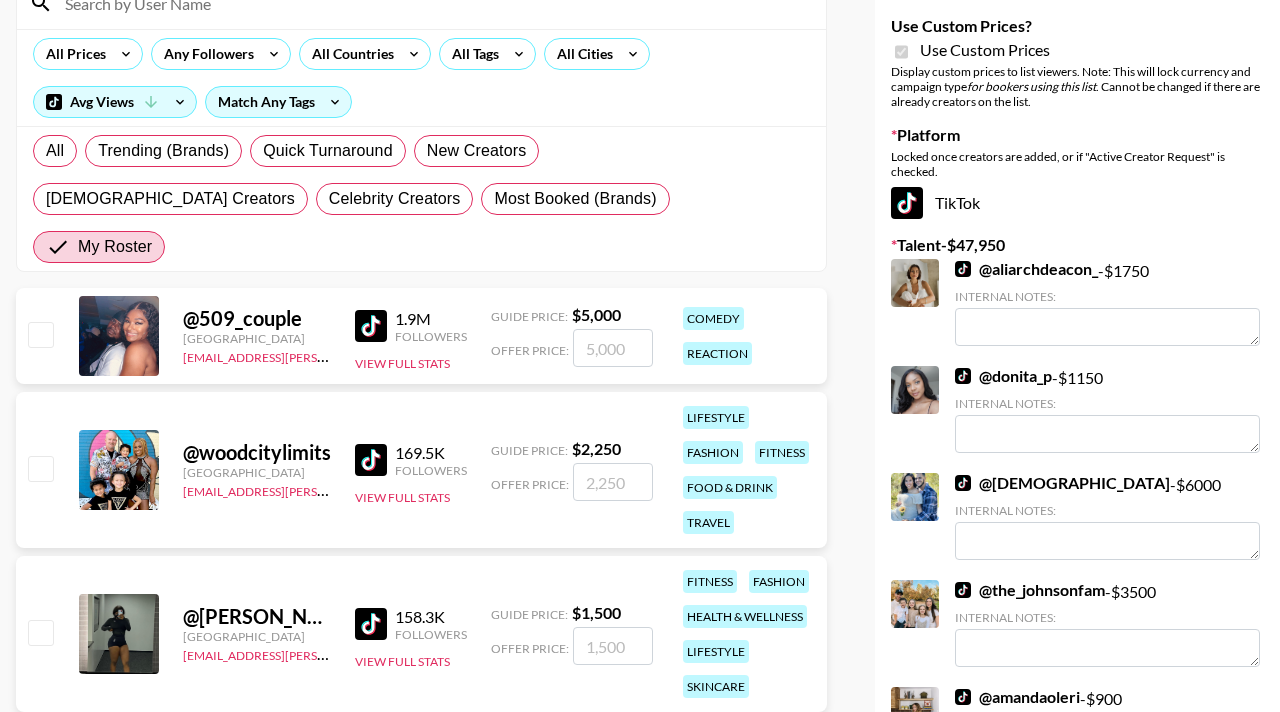 click at bounding box center [40, 468] 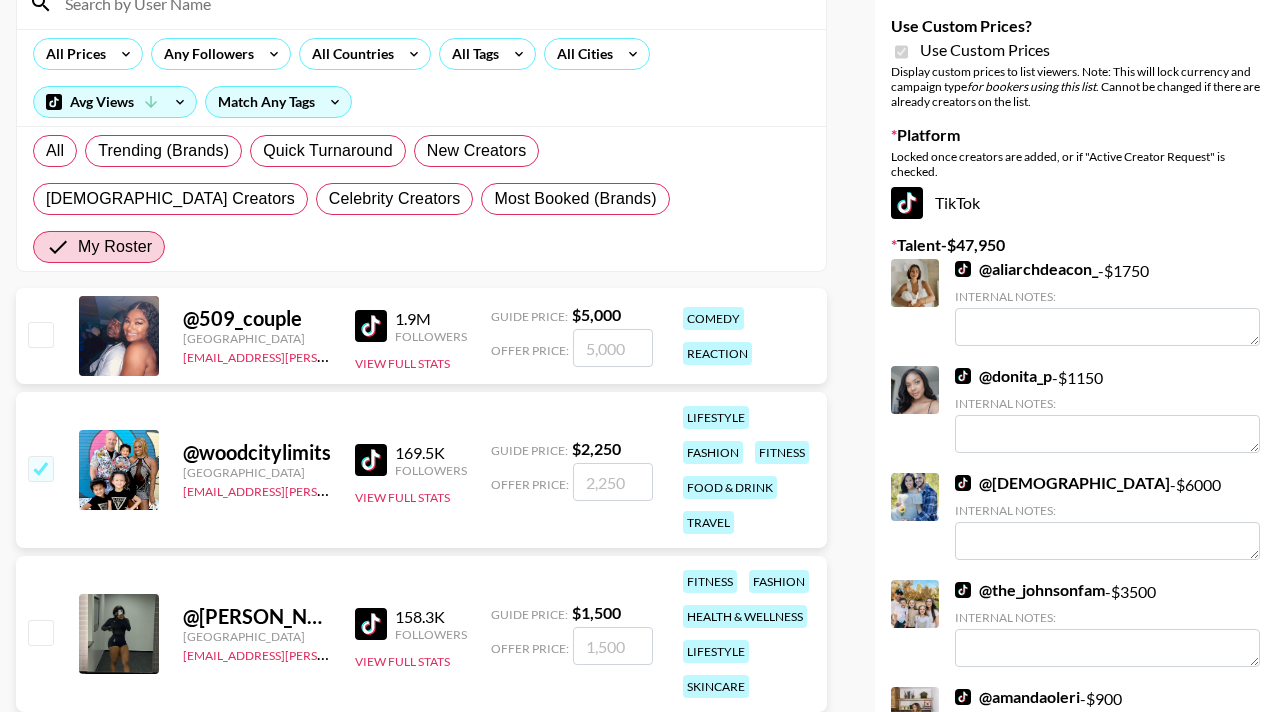 checkbox on "true" 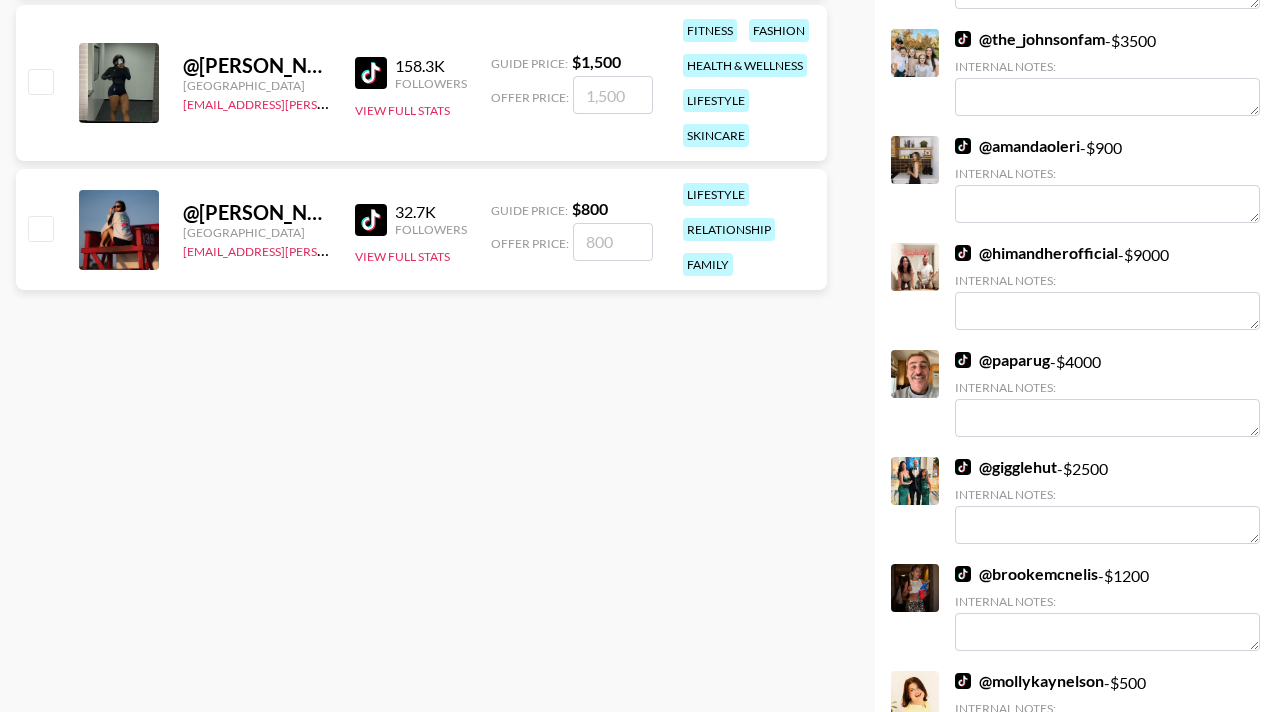 scroll, scrollTop: 0, scrollLeft: 0, axis: both 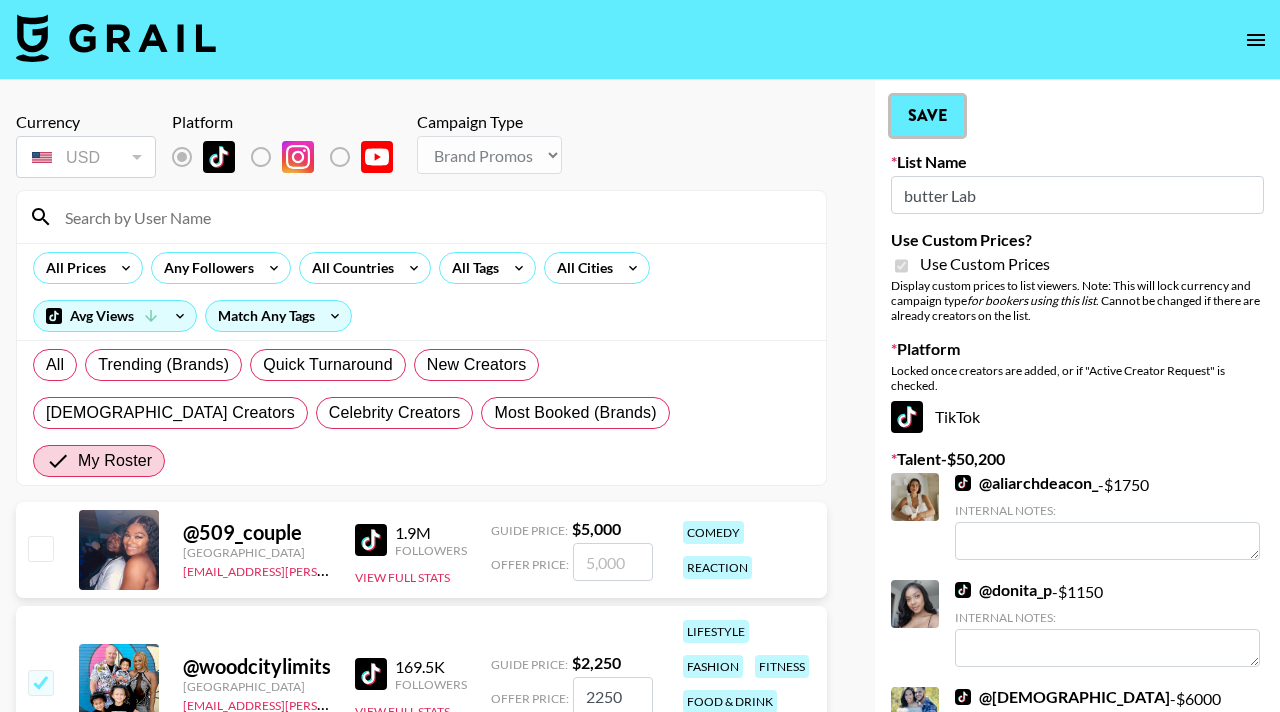 click on "Save" at bounding box center (927, 116) 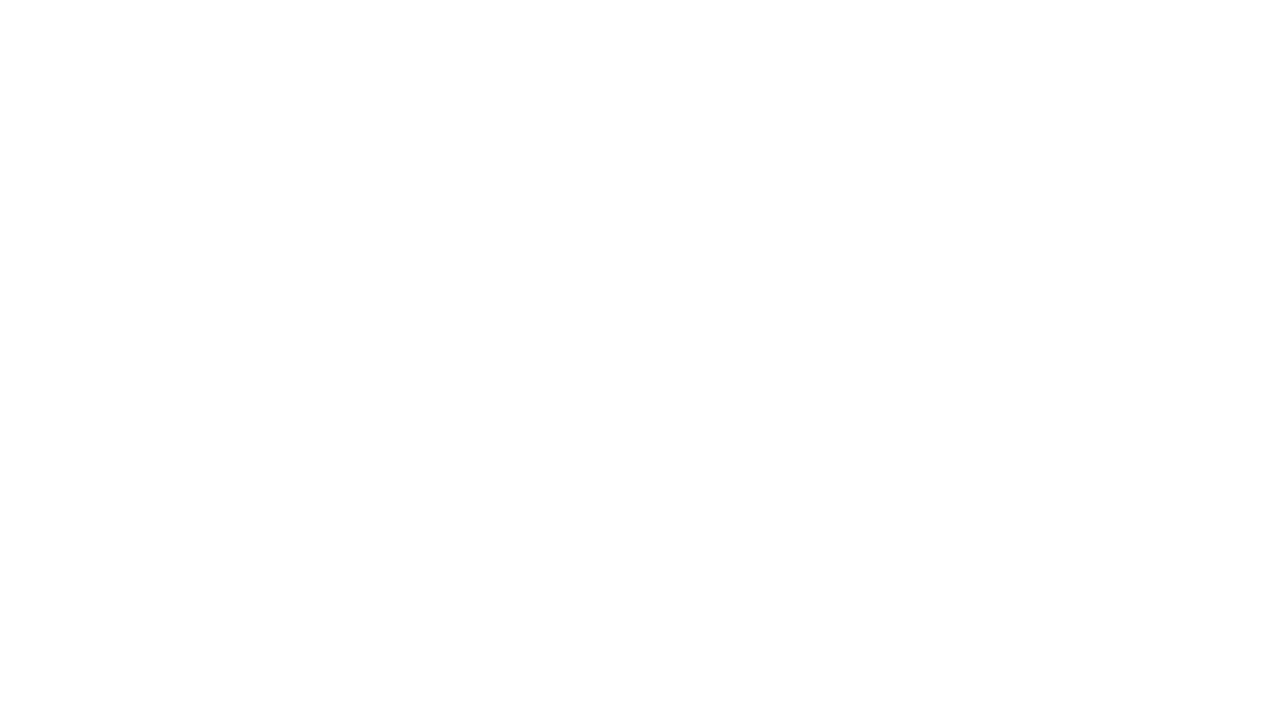 scroll, scrollTop: 0, scrollLeft: 0, axis: both 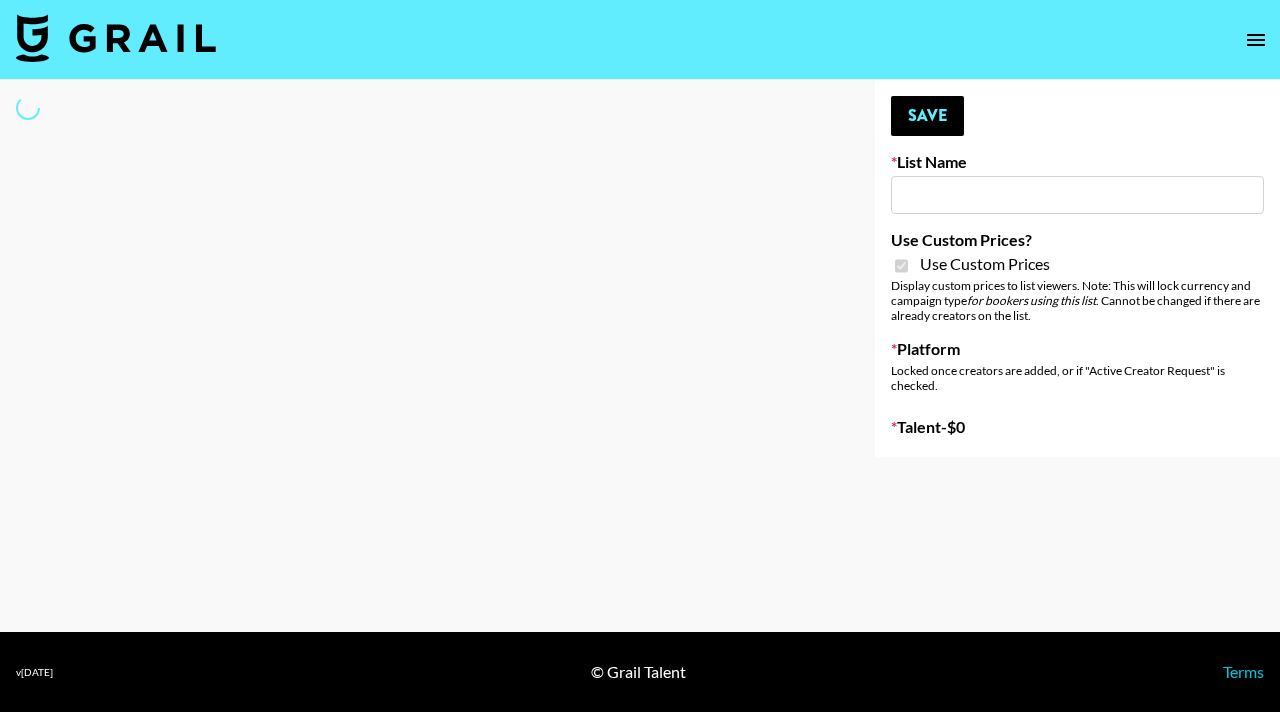 type on "Cetaphil Micros" 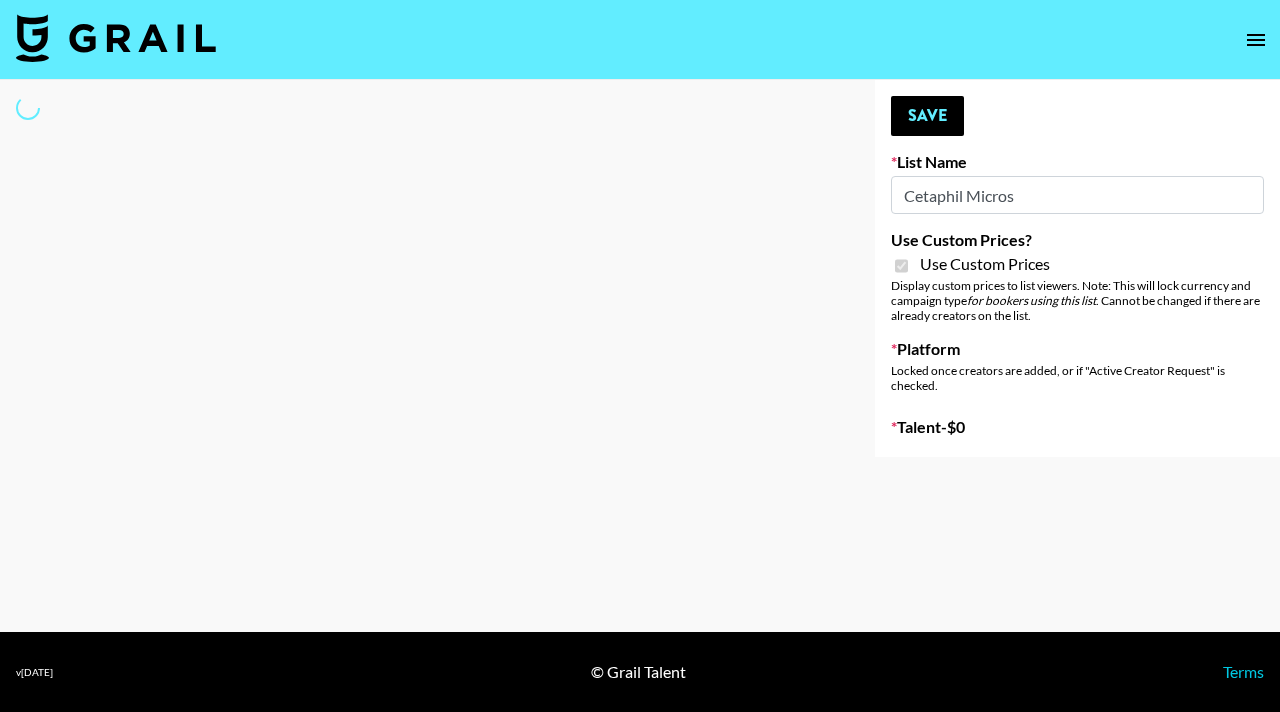 select on "Brand" 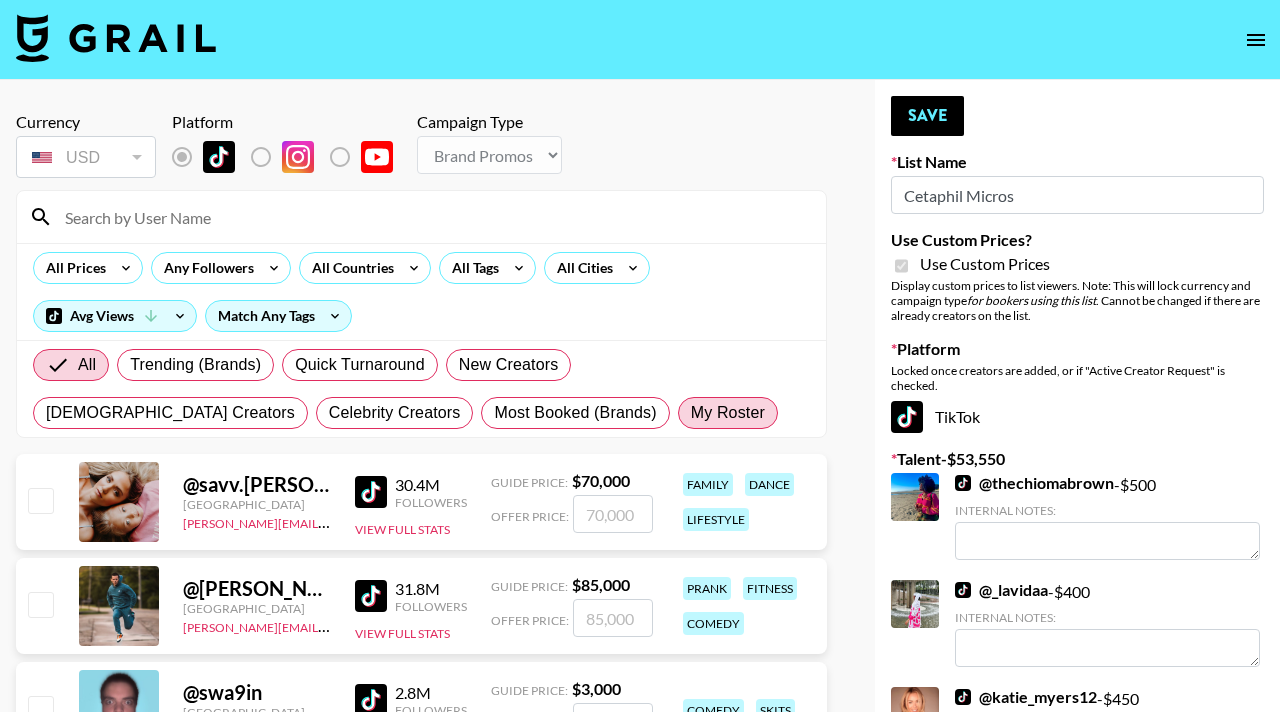 click on "My Roster" at bounding box center [728, 413] 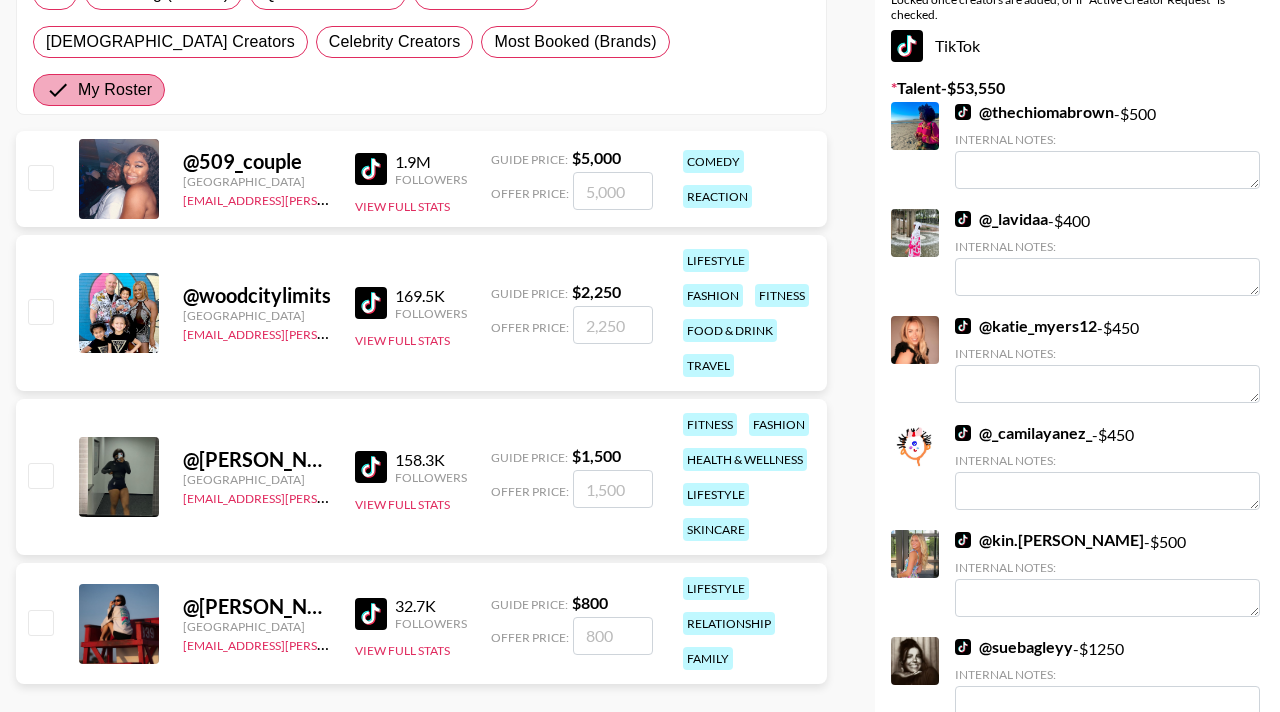 scroll, scrollTop: 508, scrollLeft: 0, axis: vertical 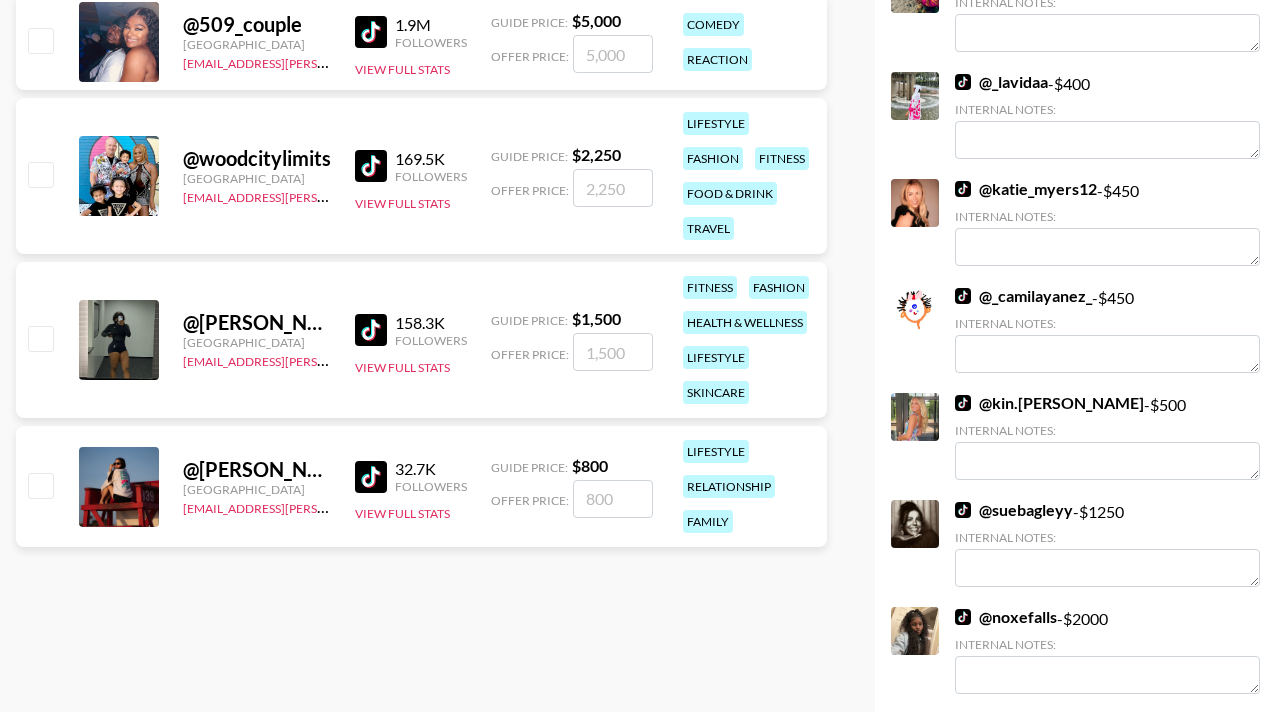 click at bounding box center [40, 485] 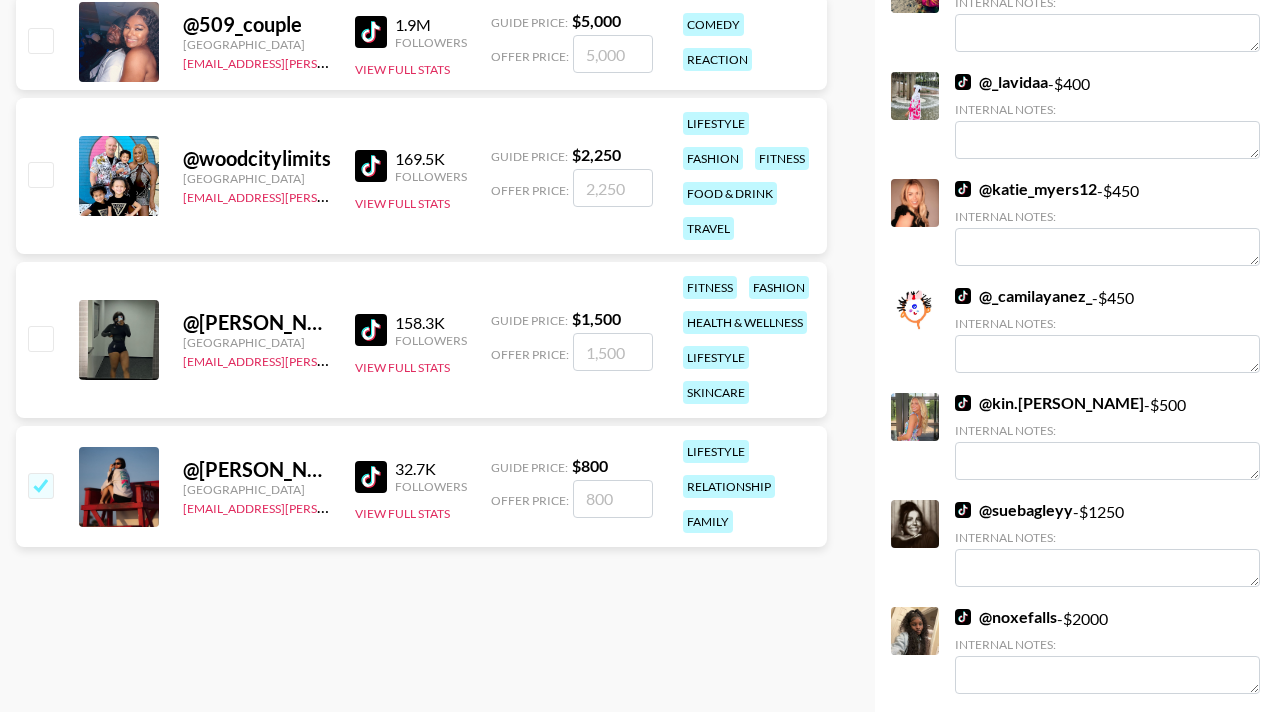 checkbox on "true" 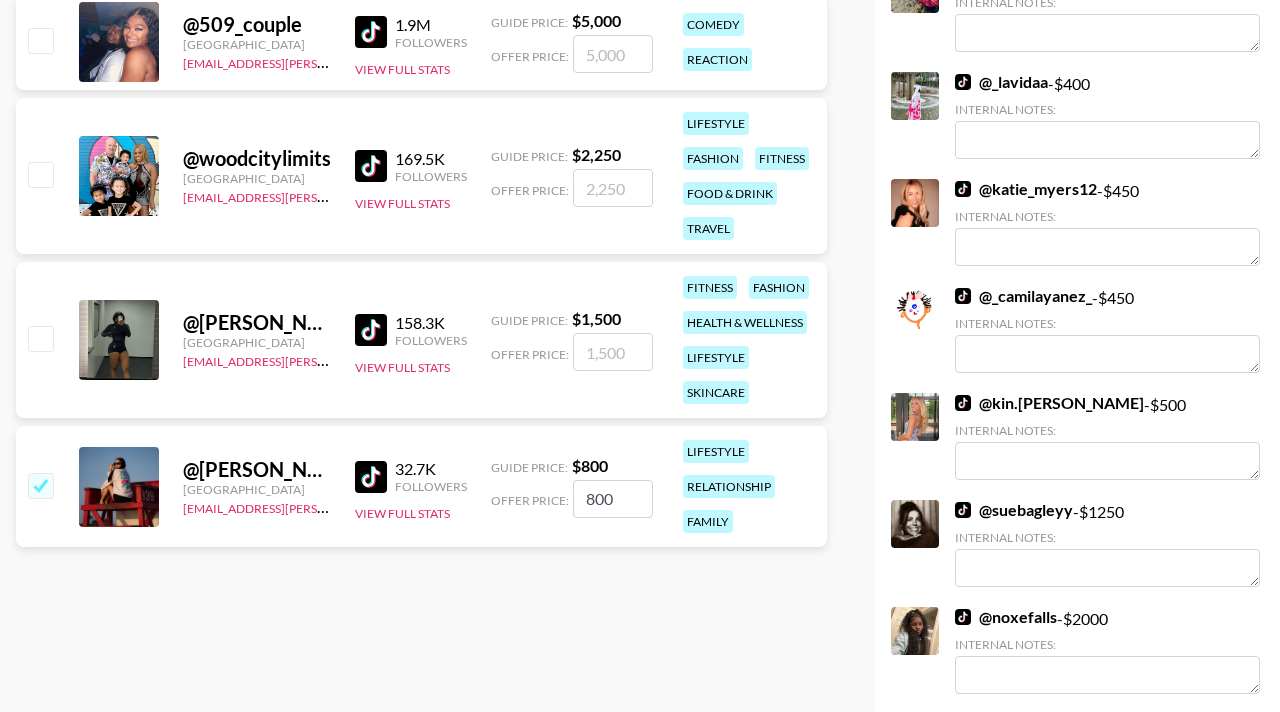 drag, startPoint x: 628, startPoint y: 446, endPoint x: 534, endPoint y: 447, distance: 94.00532 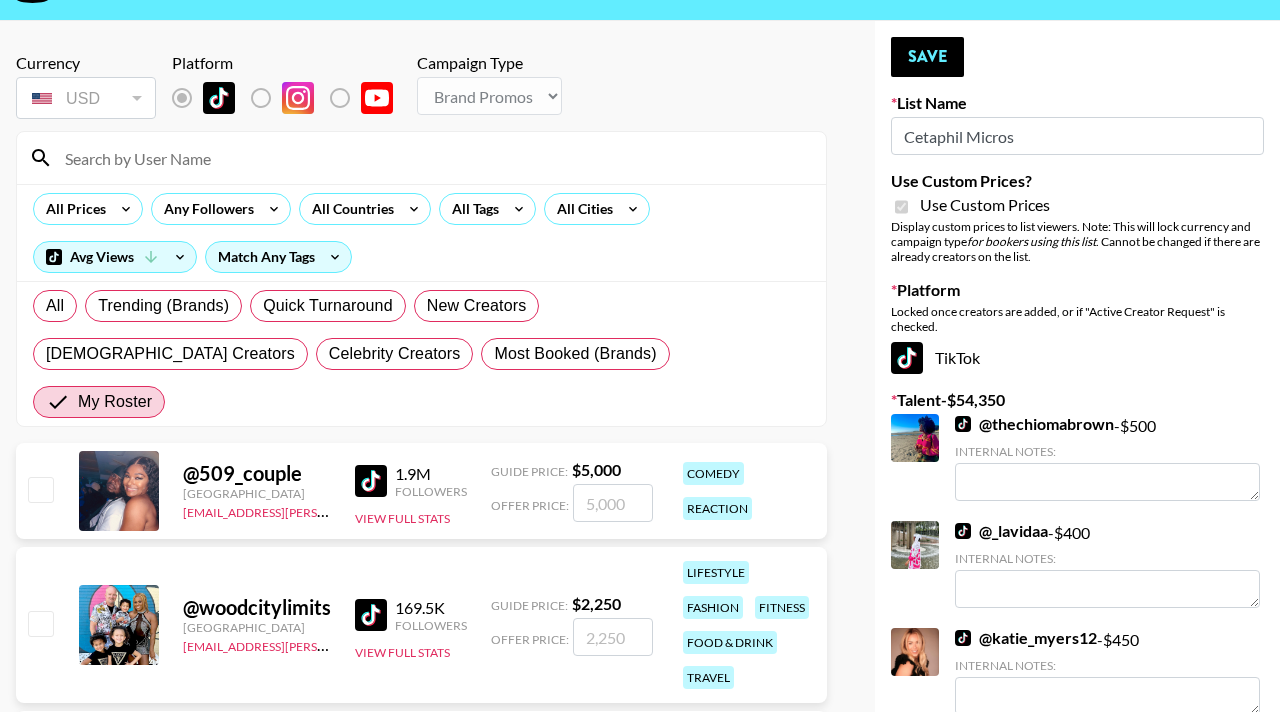 scroll, scrollTop: 0, scrollLeft: 0, axis: both 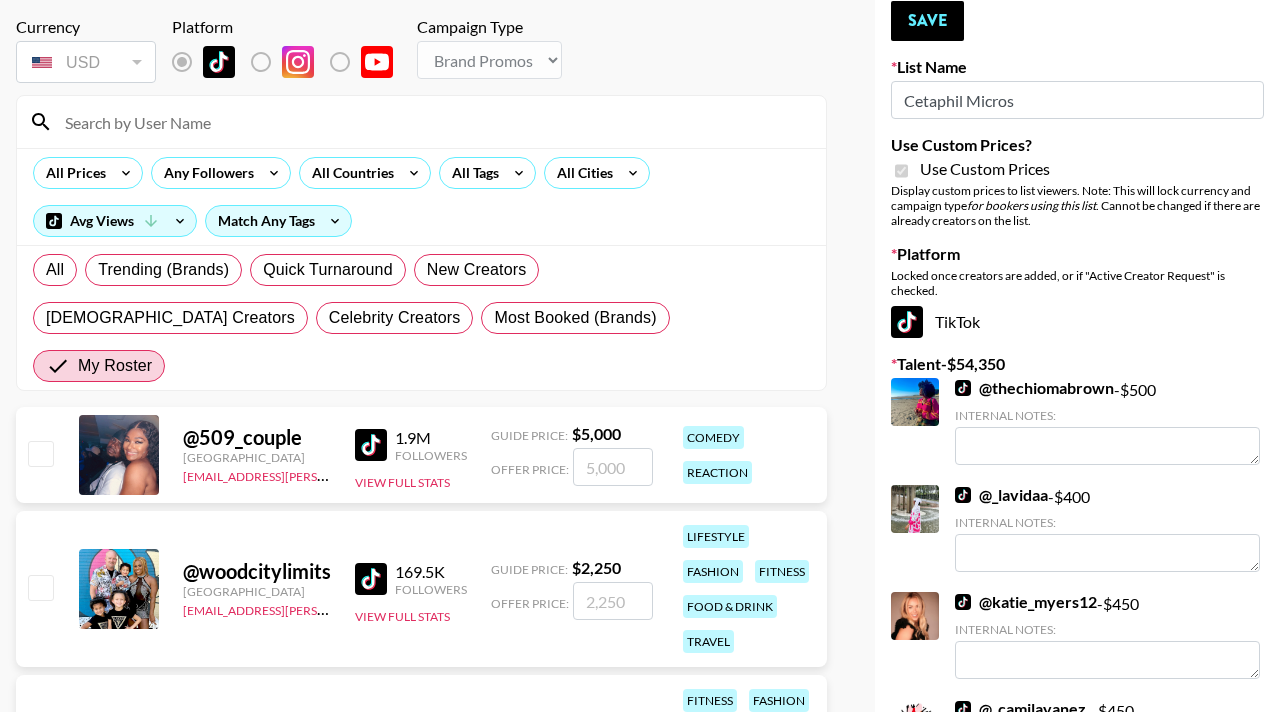 type on "3" 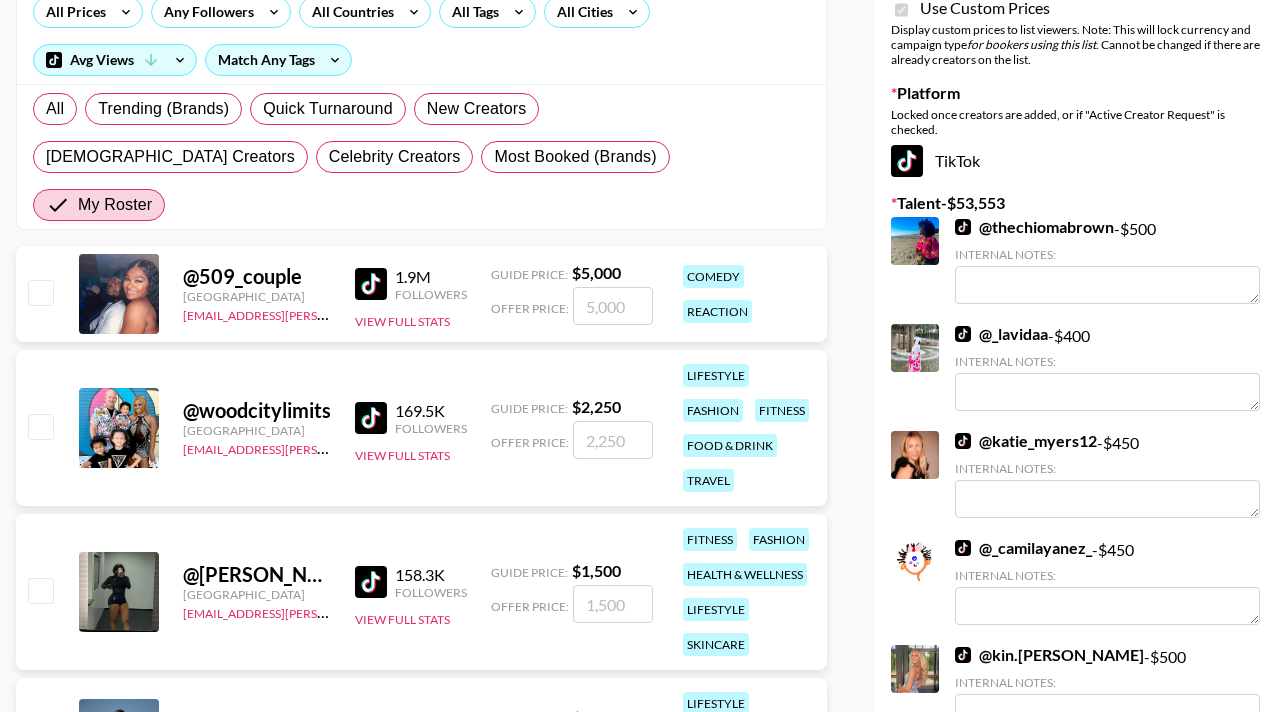 type 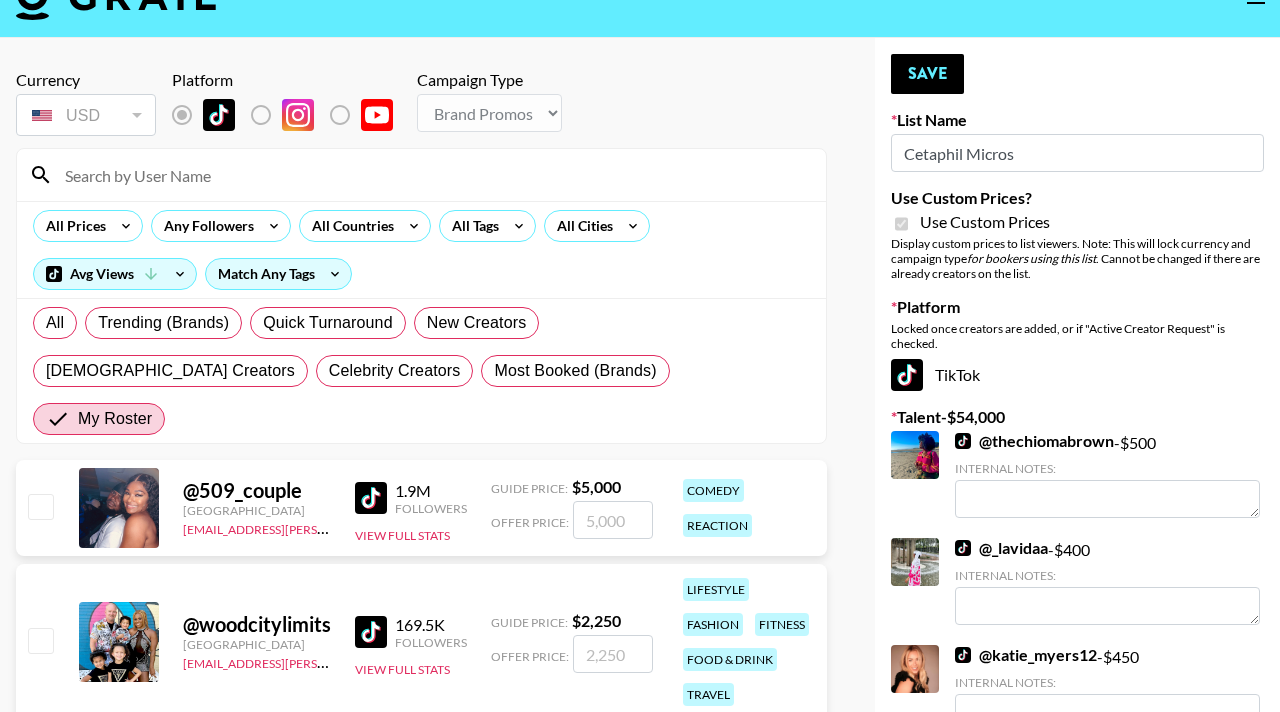 scroll, scrollTop: 45, scrollLeft: 0, axis: vertical 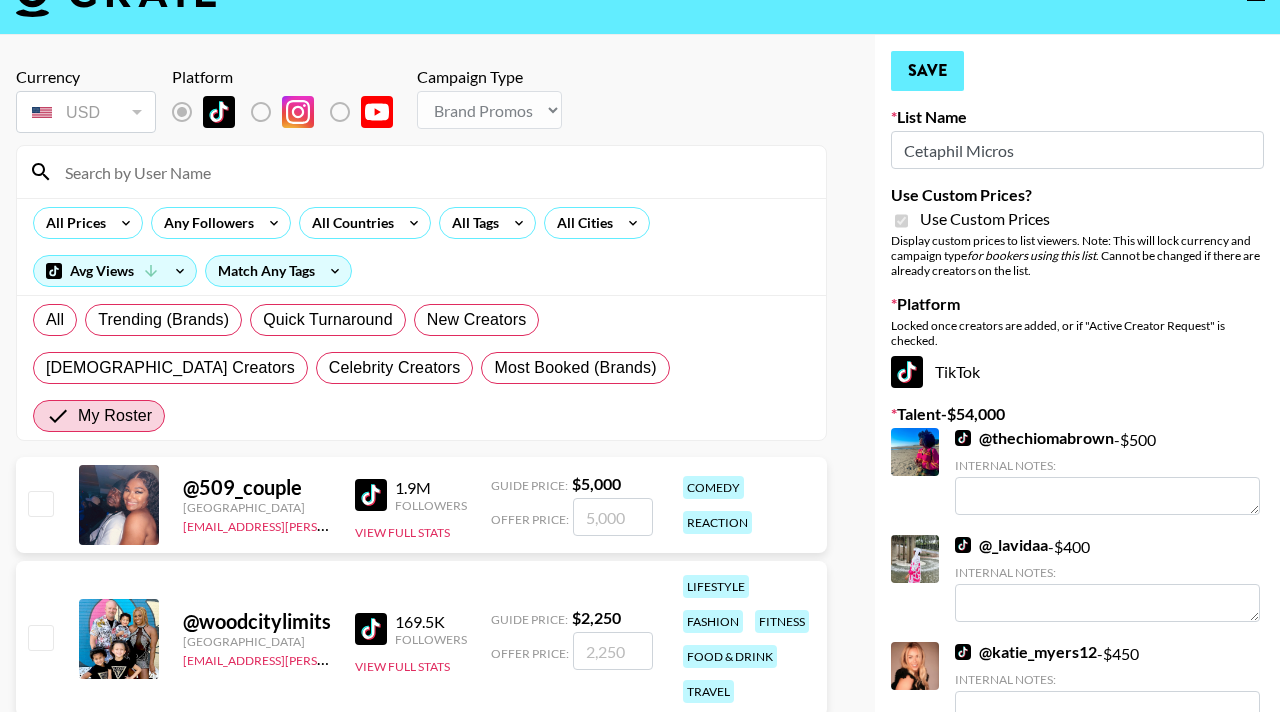 type on "450" 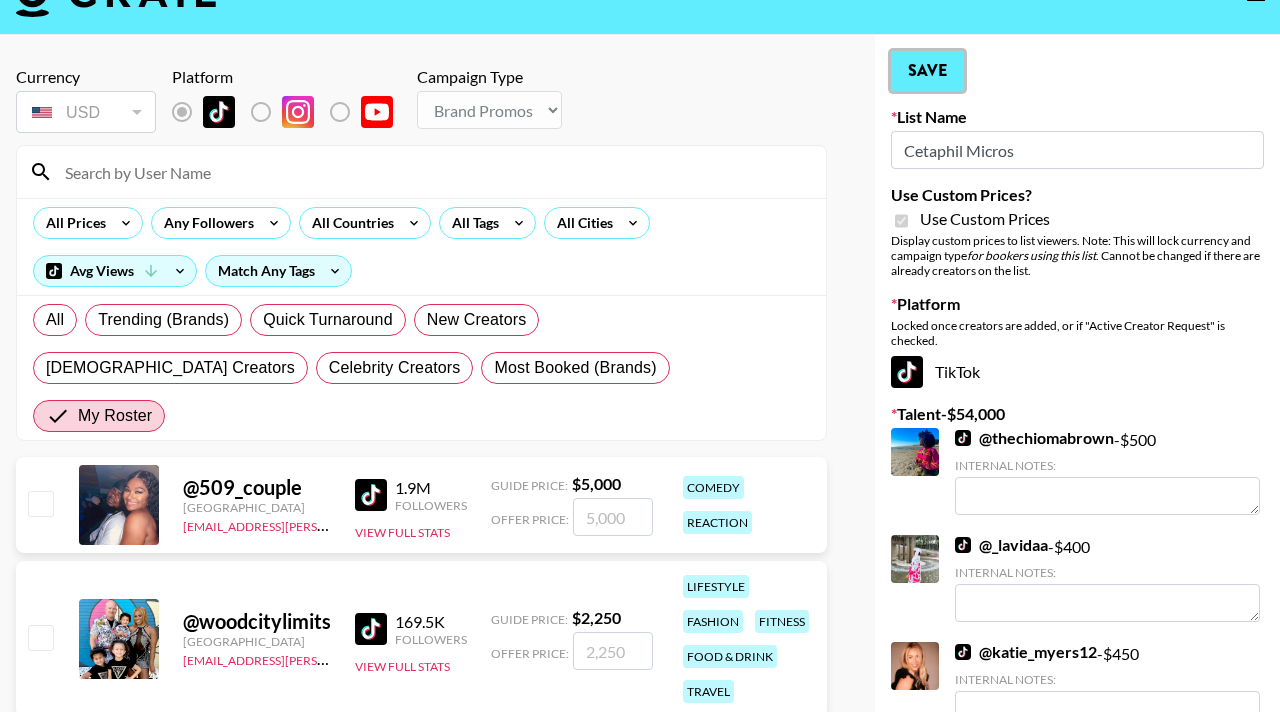 click on "Save" at bounding box center (927, 71) 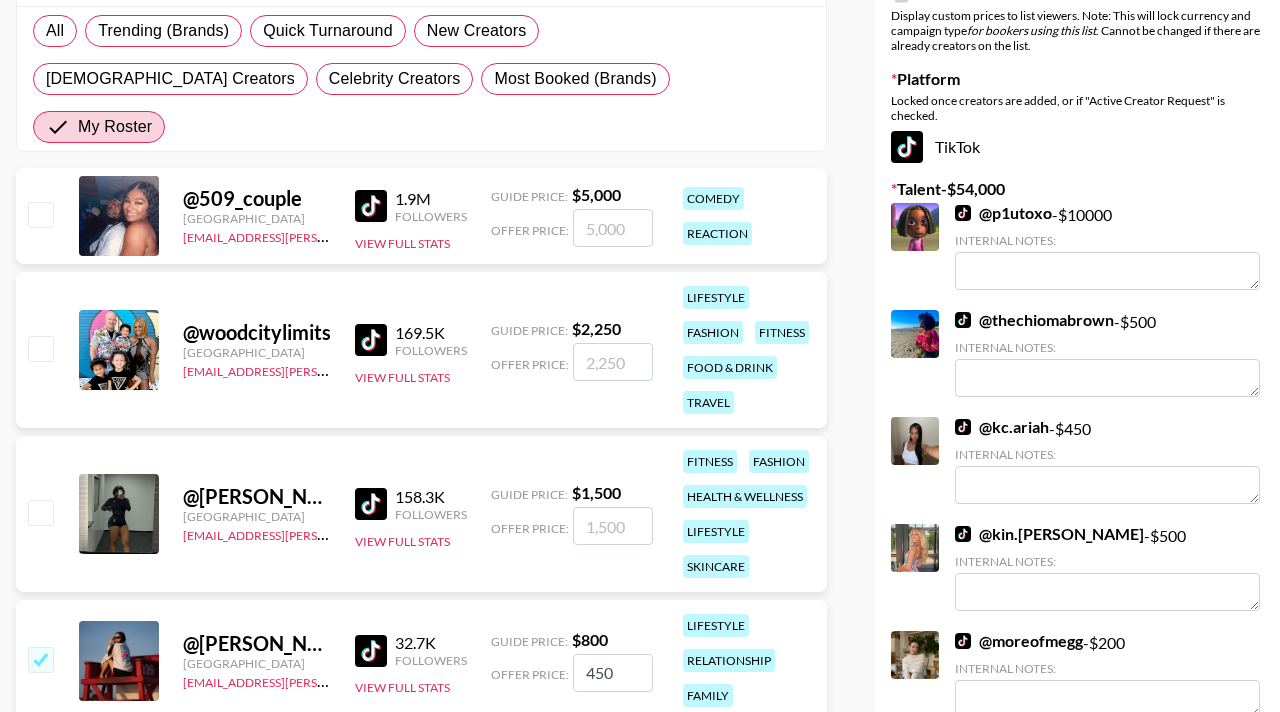 scroll, scrollTop: 355, scrollLeft: 0, axis: vertical 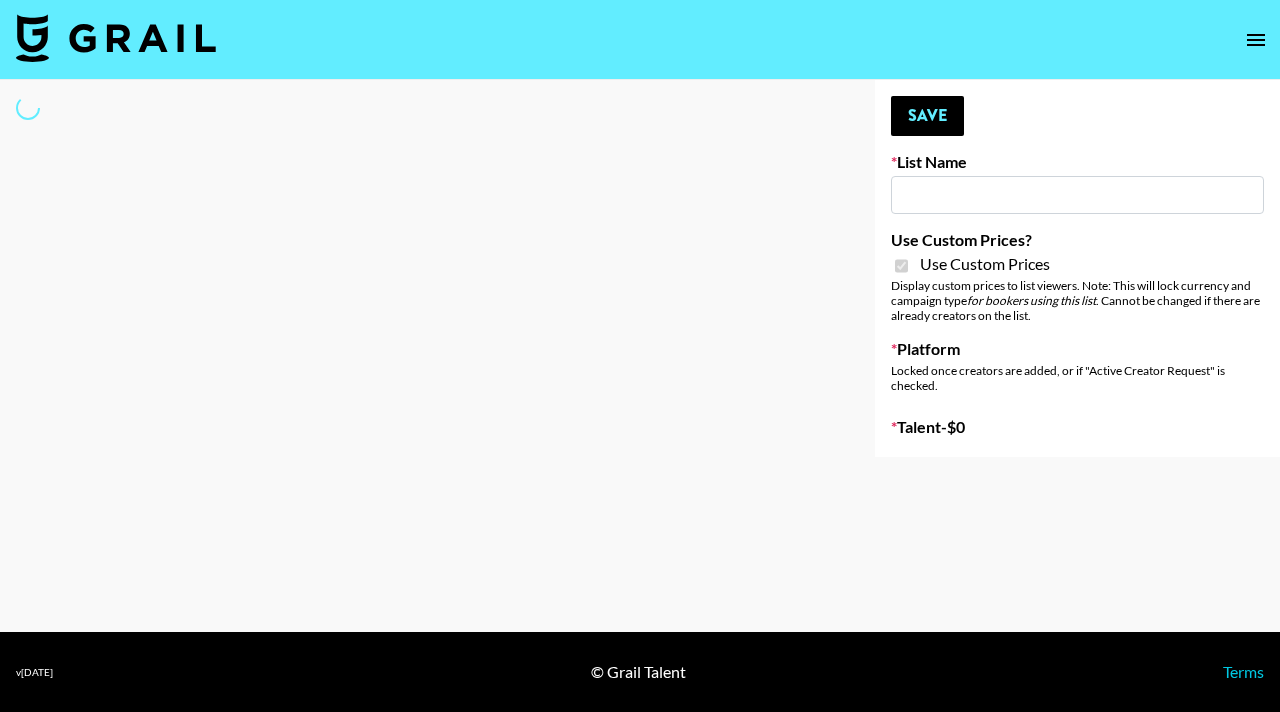 type on "Hinge ([DATE])" 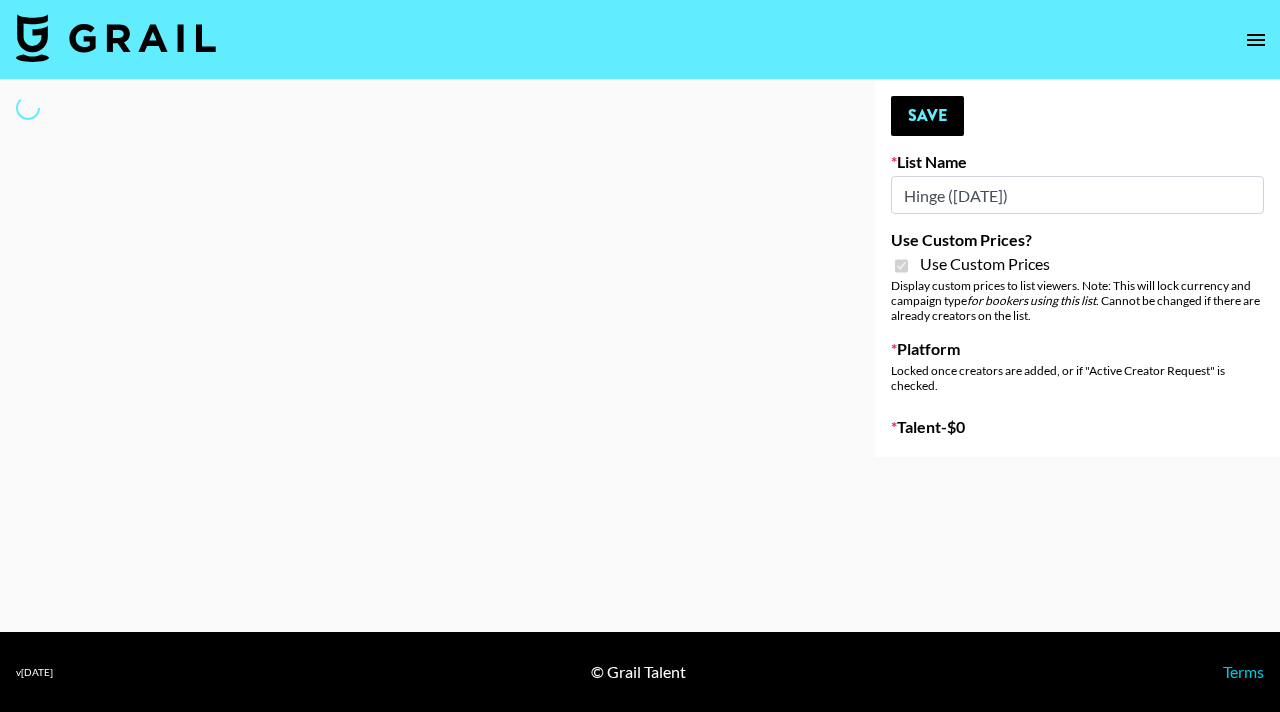 select on "Song" 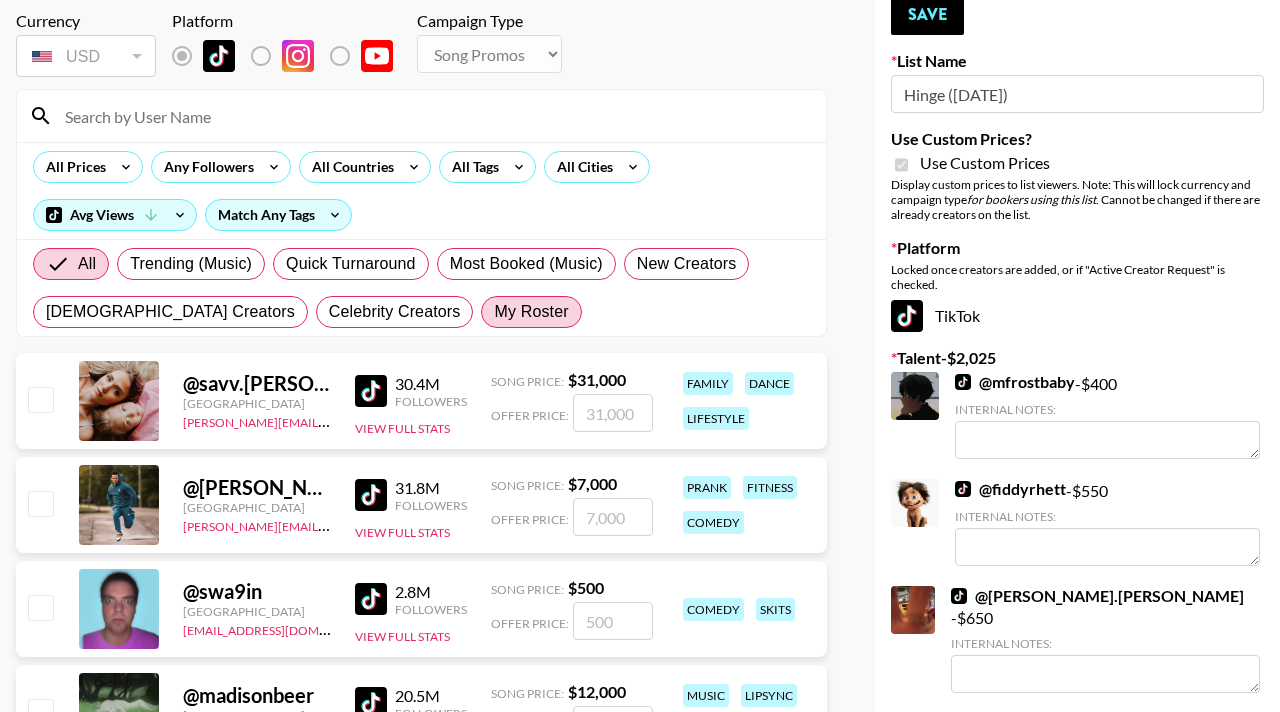 click on "My Roster" at bounding box center [531, 312] 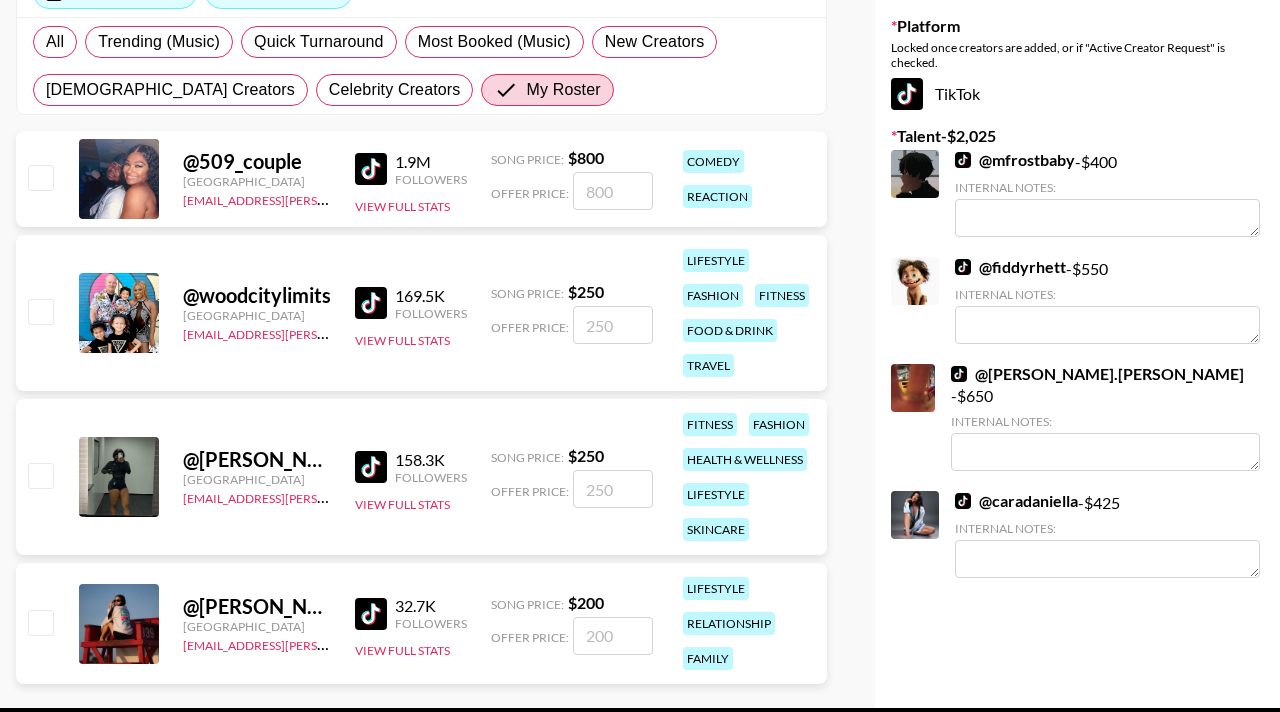 scroll, scrollTop: 308, scrollLeft: 0, axis: vertical 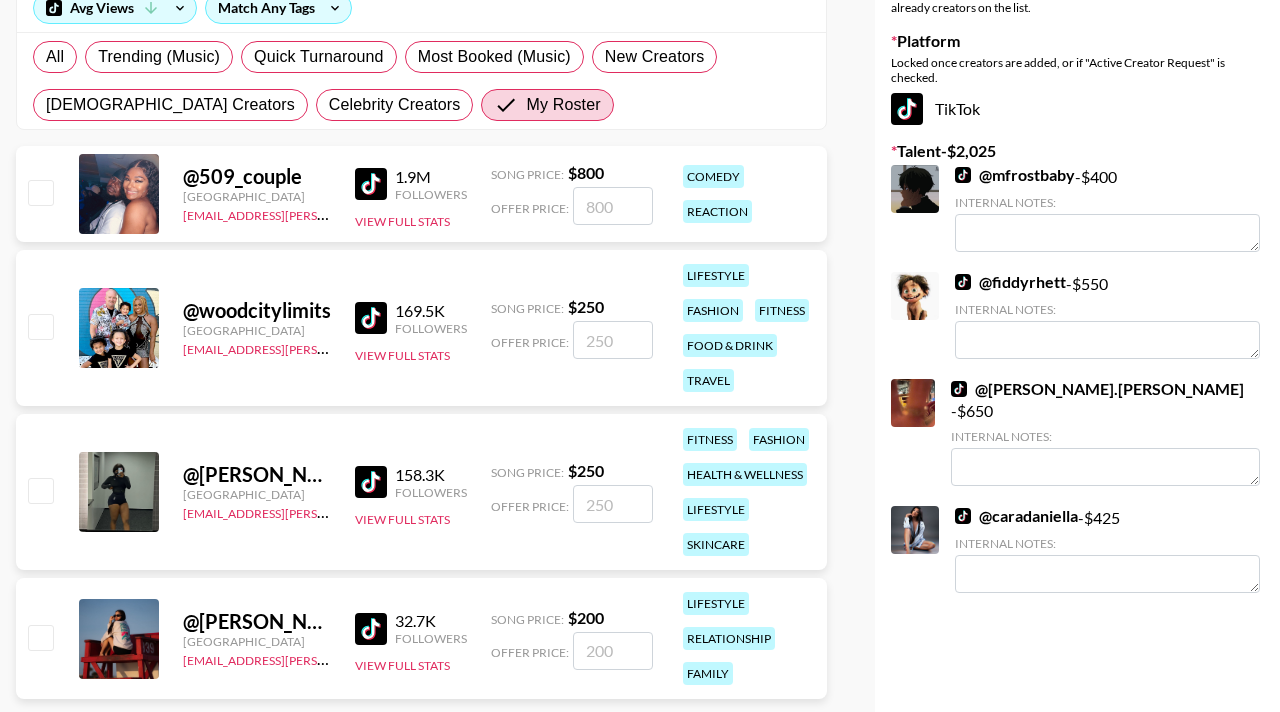 click at bounding box center [40, 490] 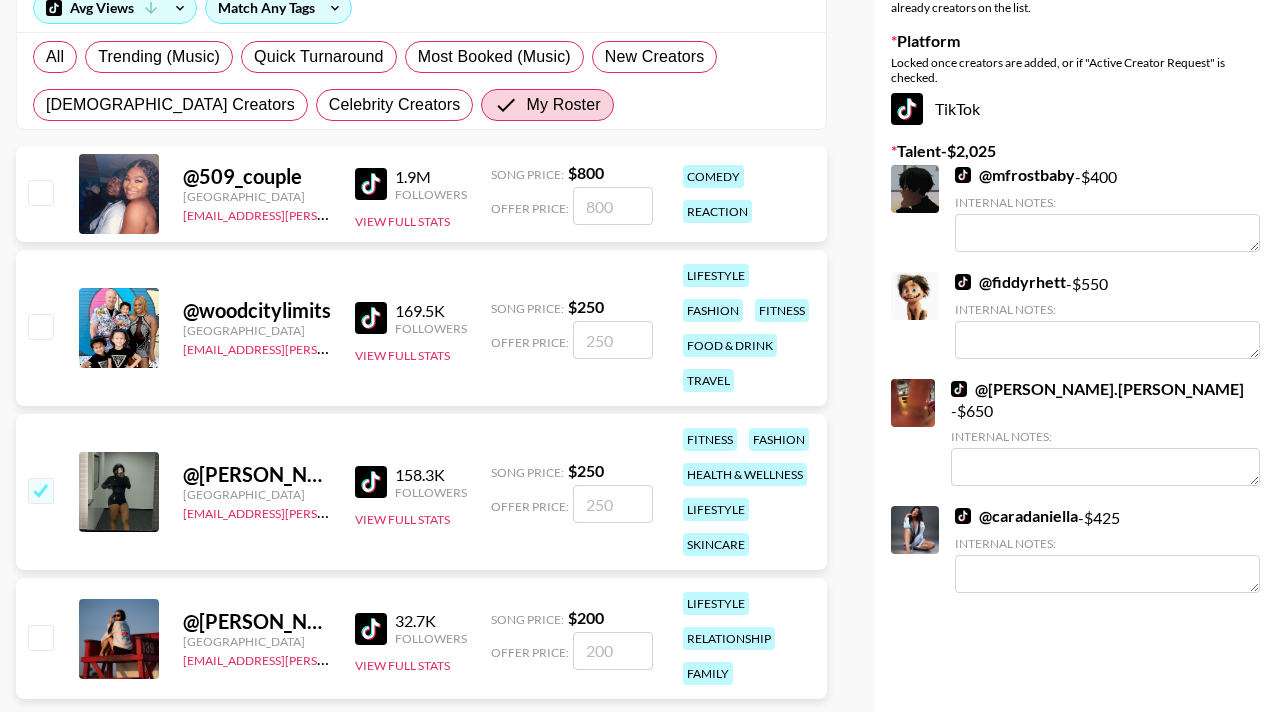 checkbox on "true" 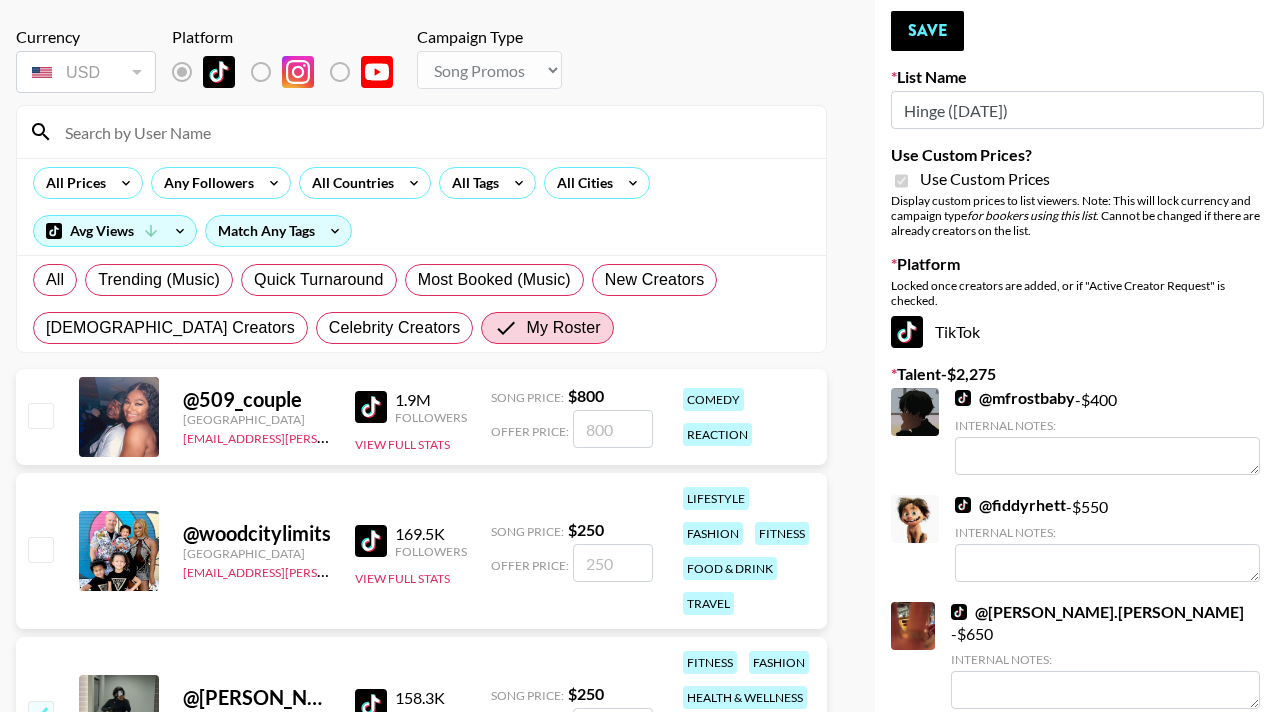 scroll, scrollTop: 0, scrollLeft: 0, axis: both 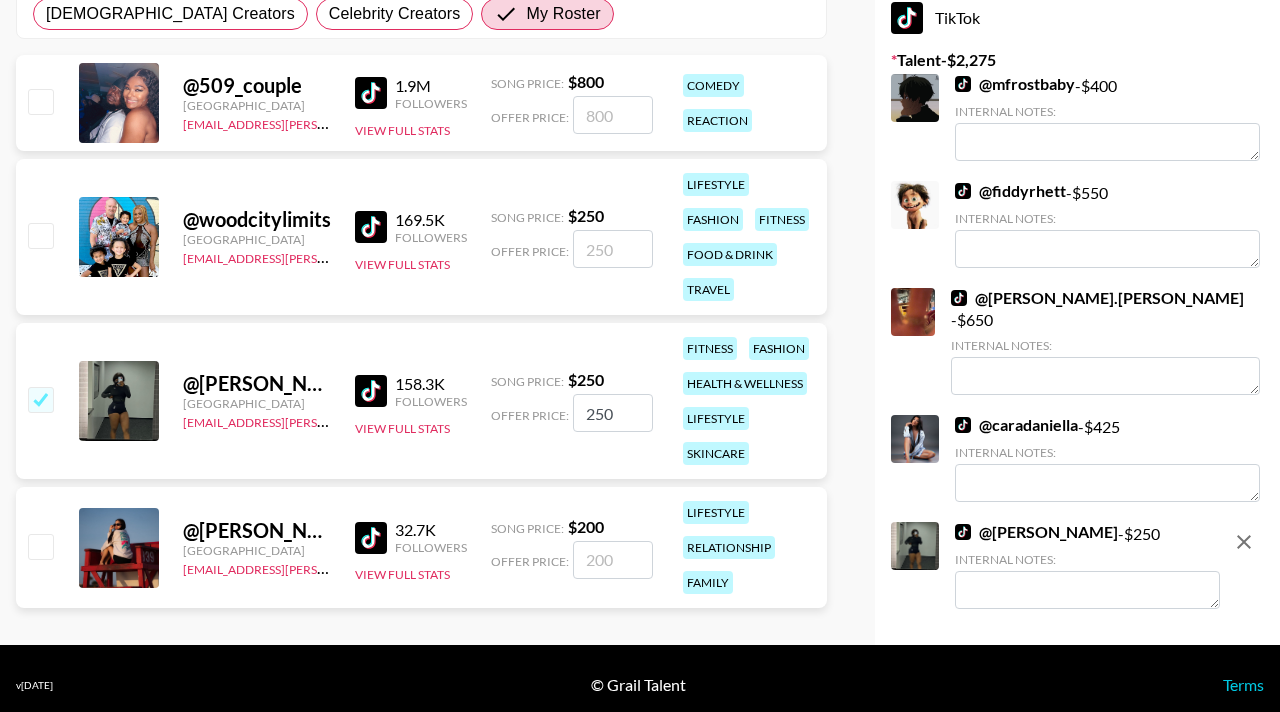 click 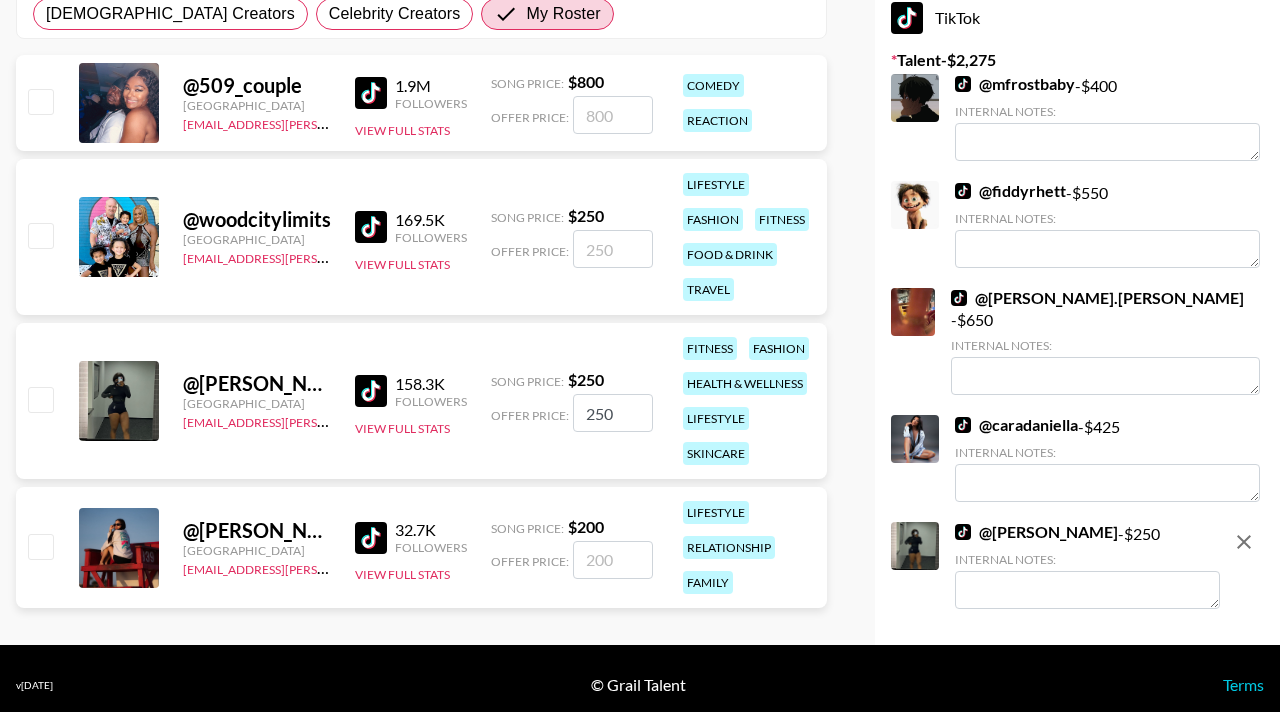 checkbox on "false" 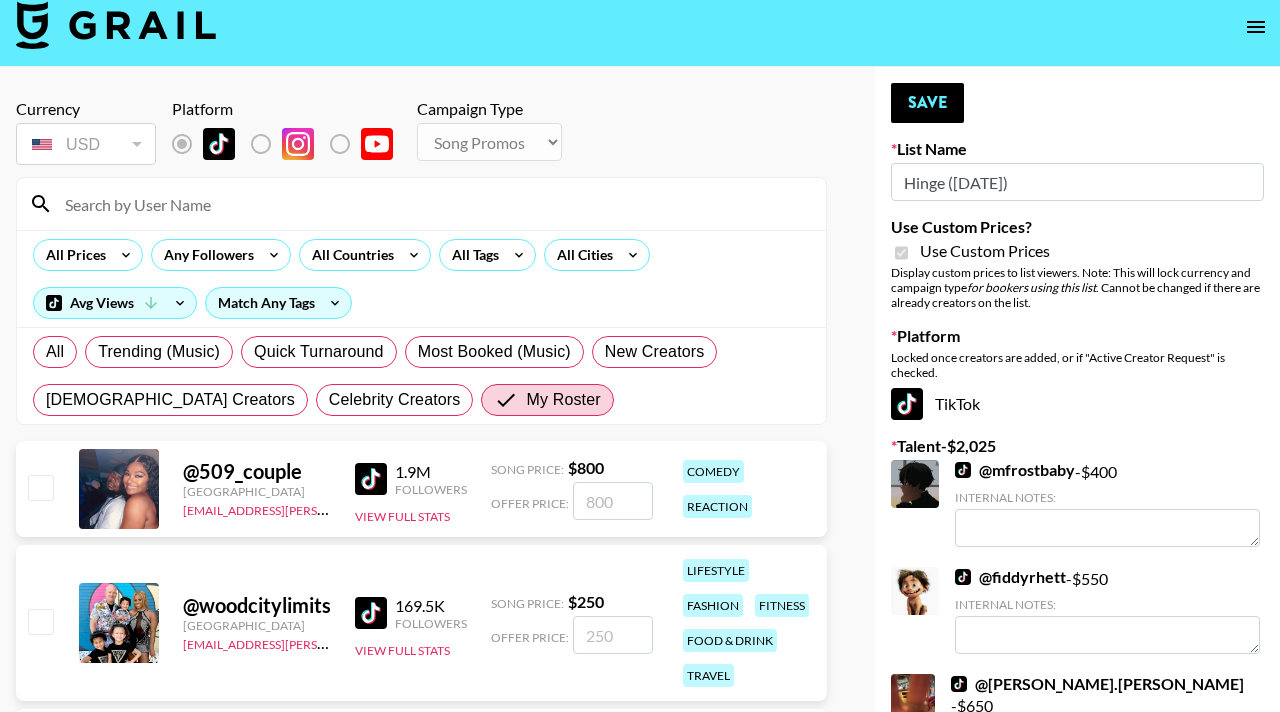 scroll, scrollTop: 0, scrollLeft: 0, axis: both 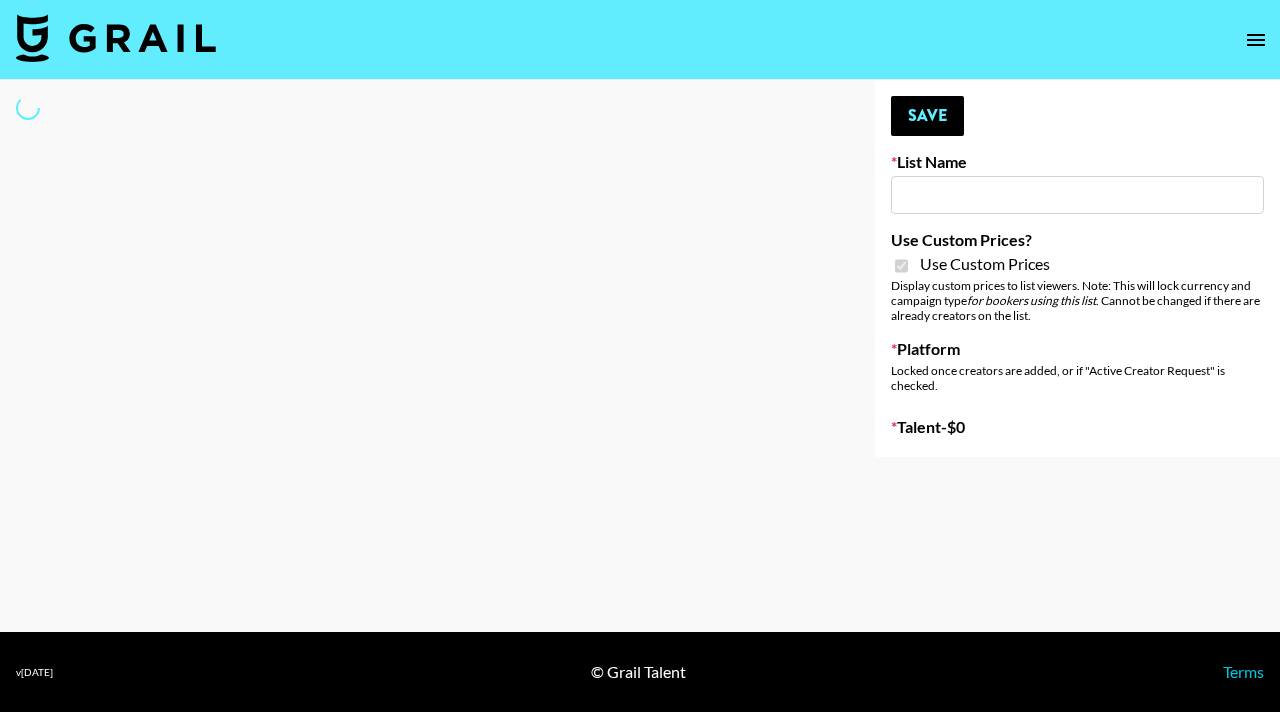 type on "Hinge ([DATE])" 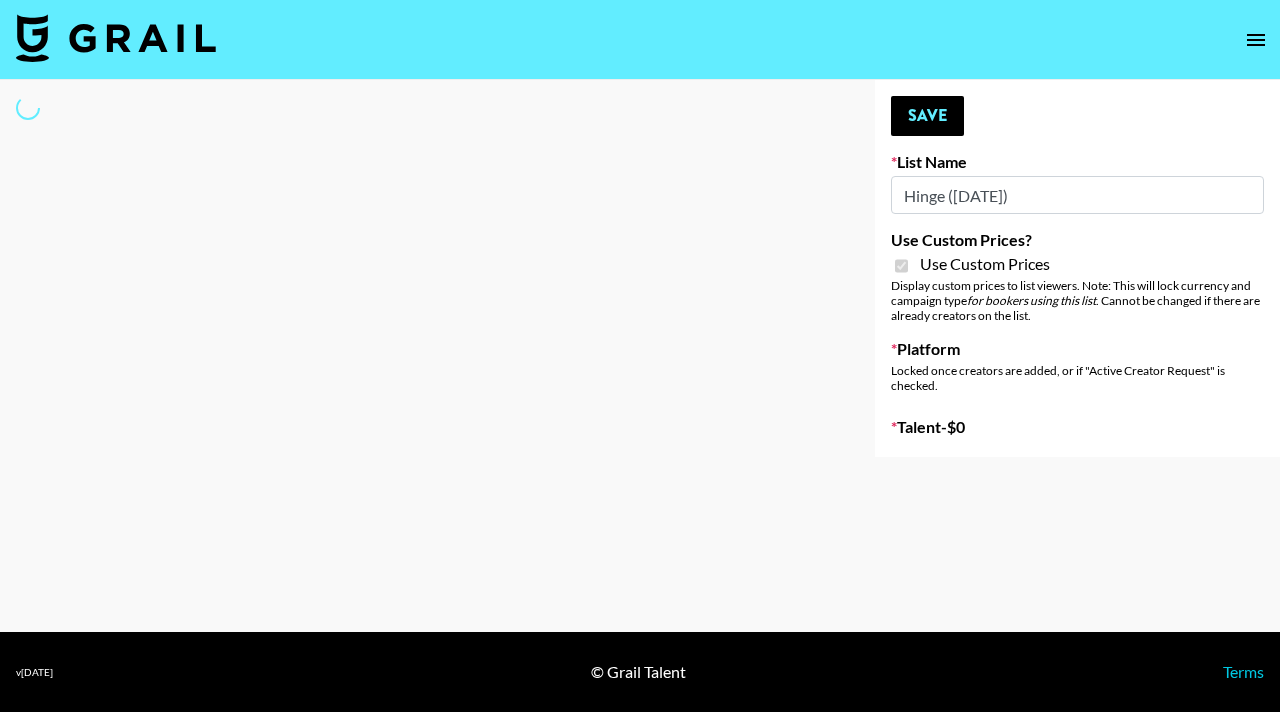 select on "Song" 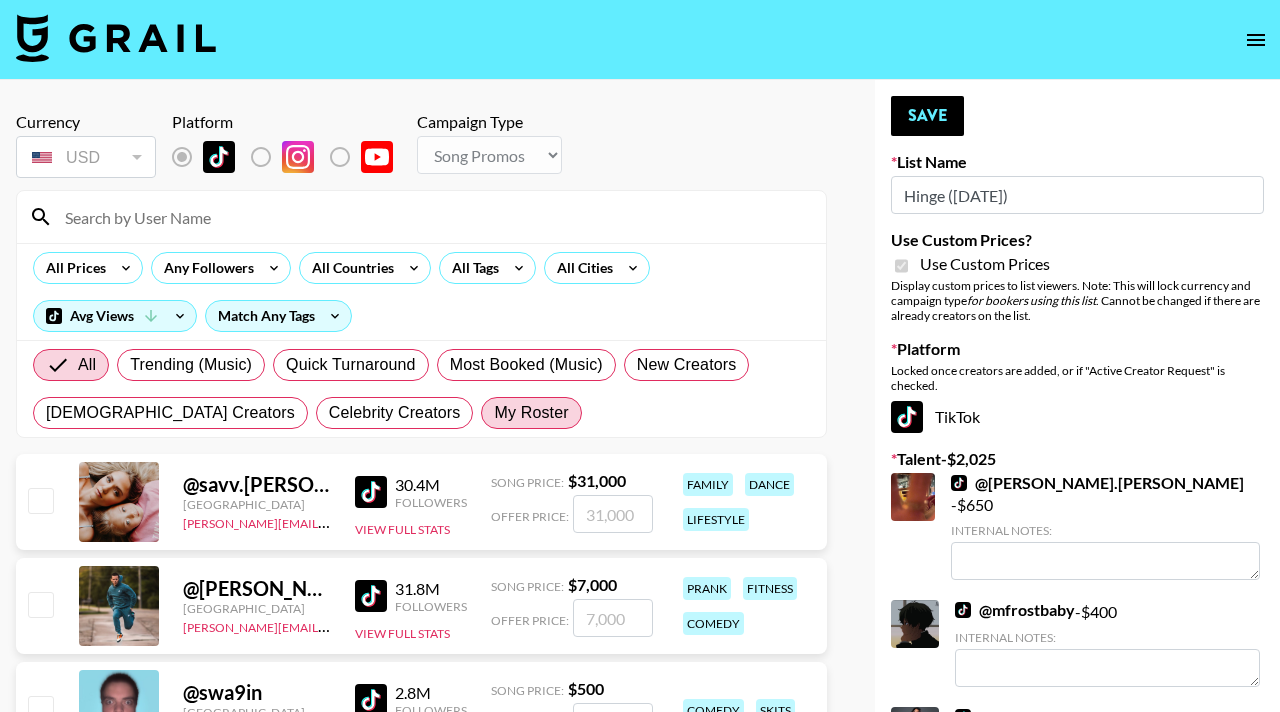 click on "My Roster" at bounding box center (531, 413) 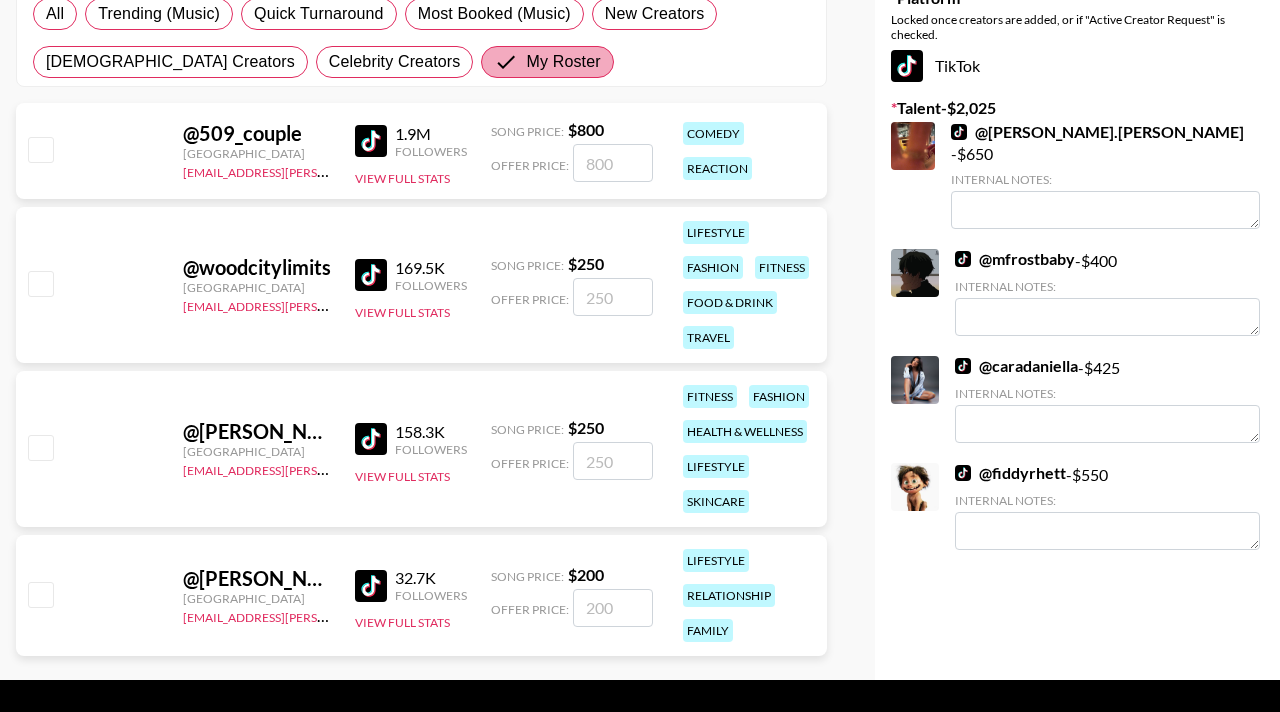 scroll, scrollTop: 352, scrollLeft: 0, axis: vertical 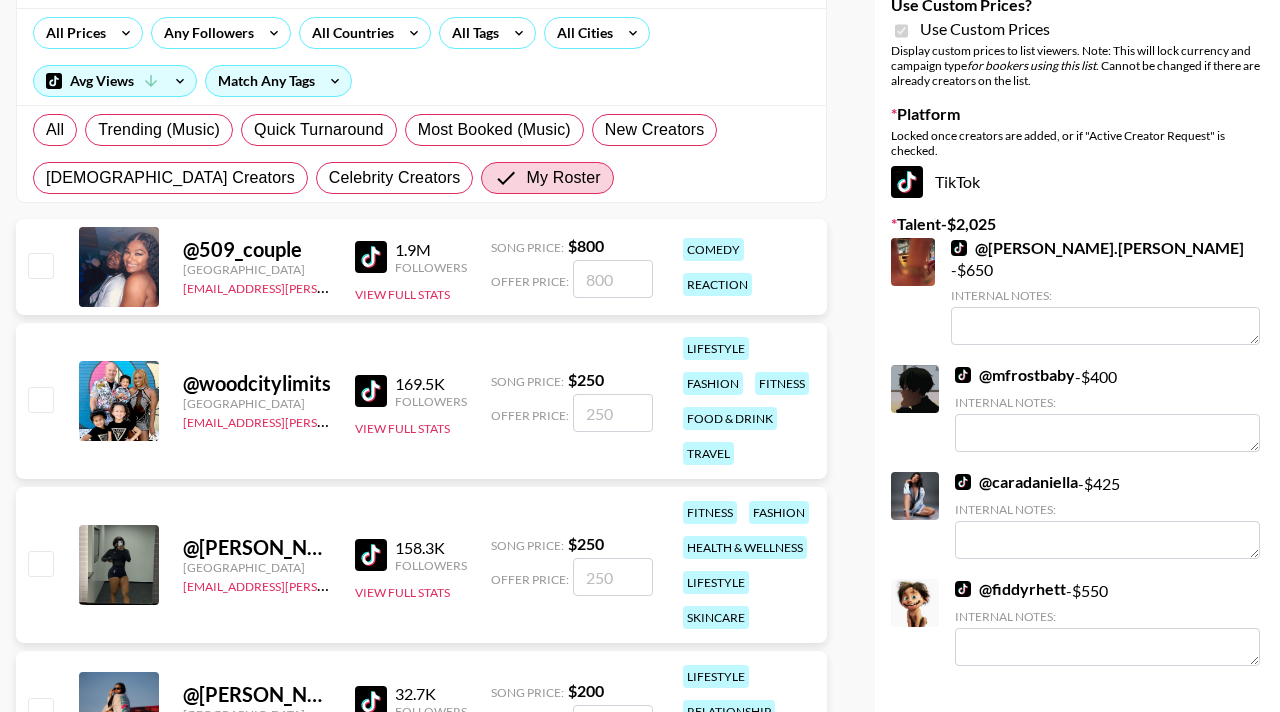click on "@ [PERSON_NAME] [GEOGRAPHIC_DATA] [EMAIL_ADDRESS][PERSON_NAME][DOMAIN_NAME] 158.3K Followers View Full Stats   Song Price: $ 250 Offer Price: fitness fashion health & wellness lifestyle skincare" at bounding box center (421, 565) 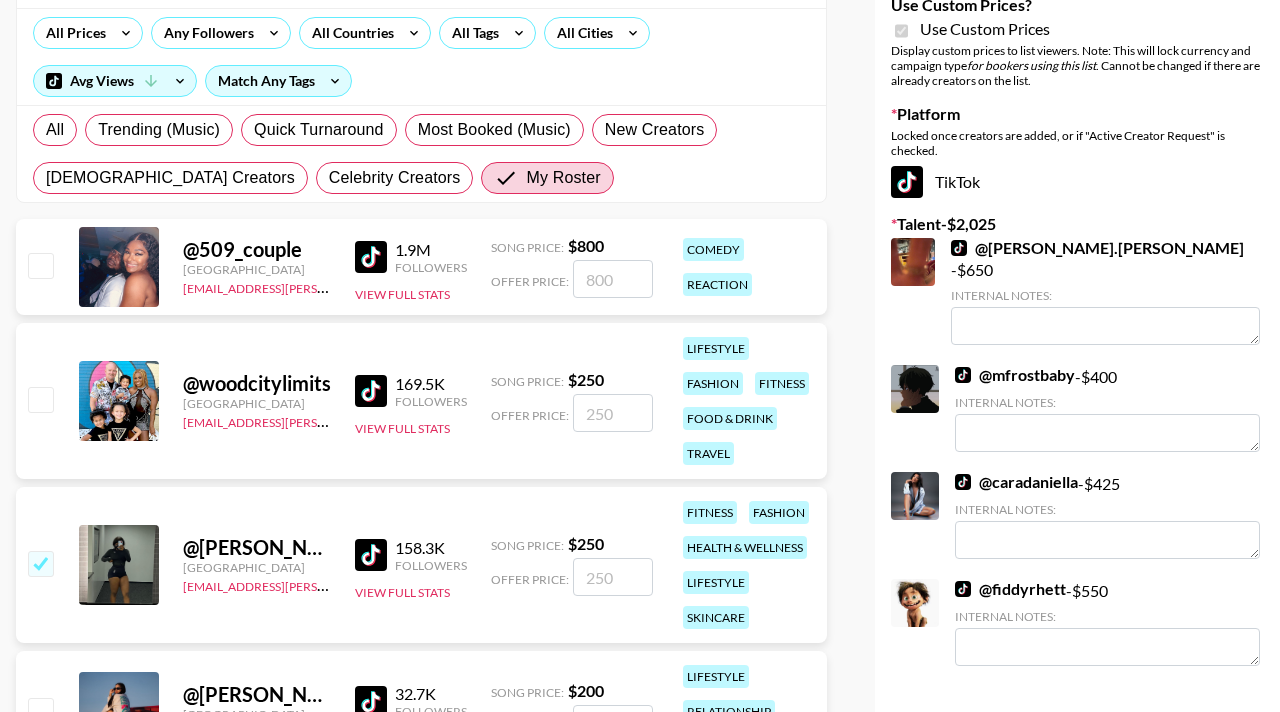 checkbox on "true" 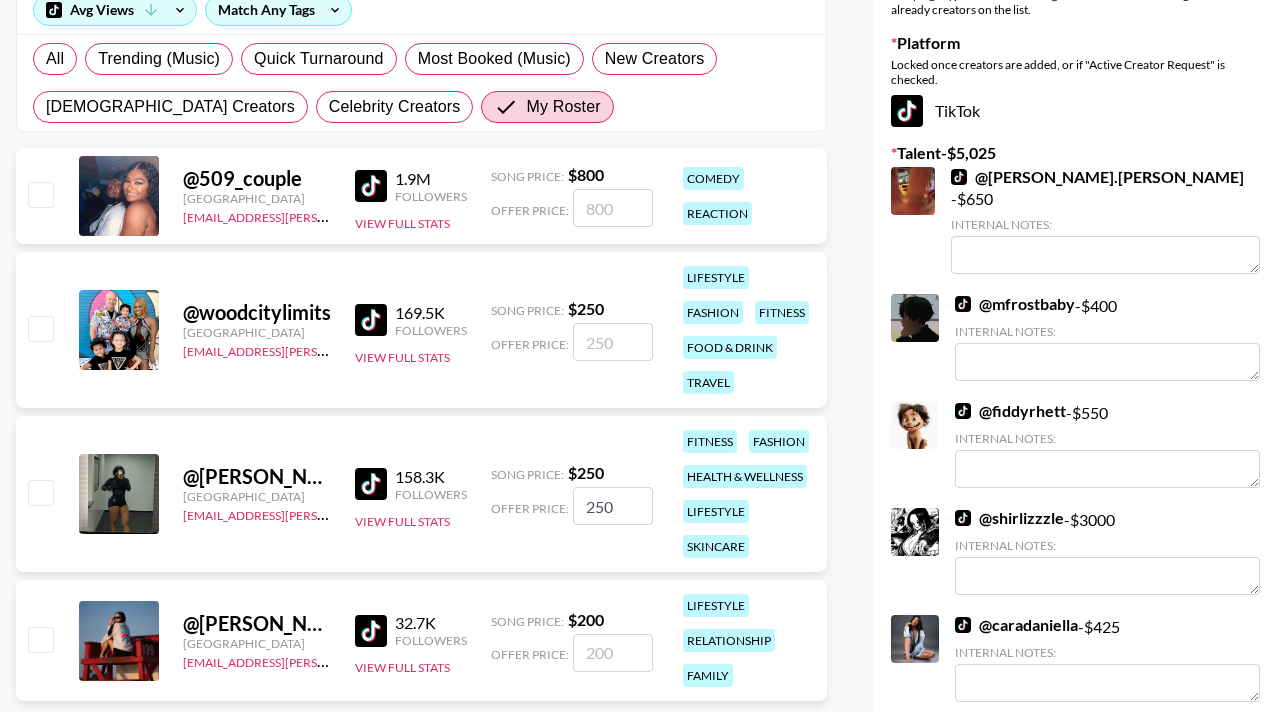 scroll, scrollTop: 302, scrollLeft: 0, axis: vertical 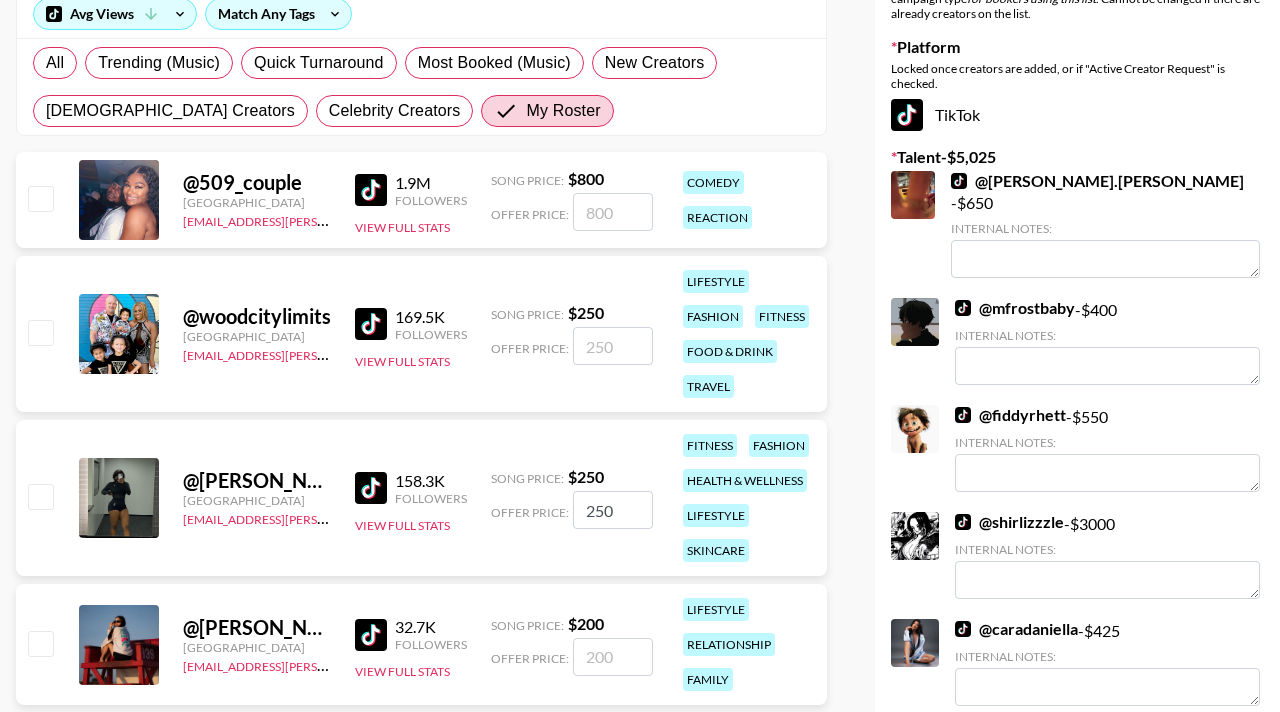 click at bounding box center (40, 496) 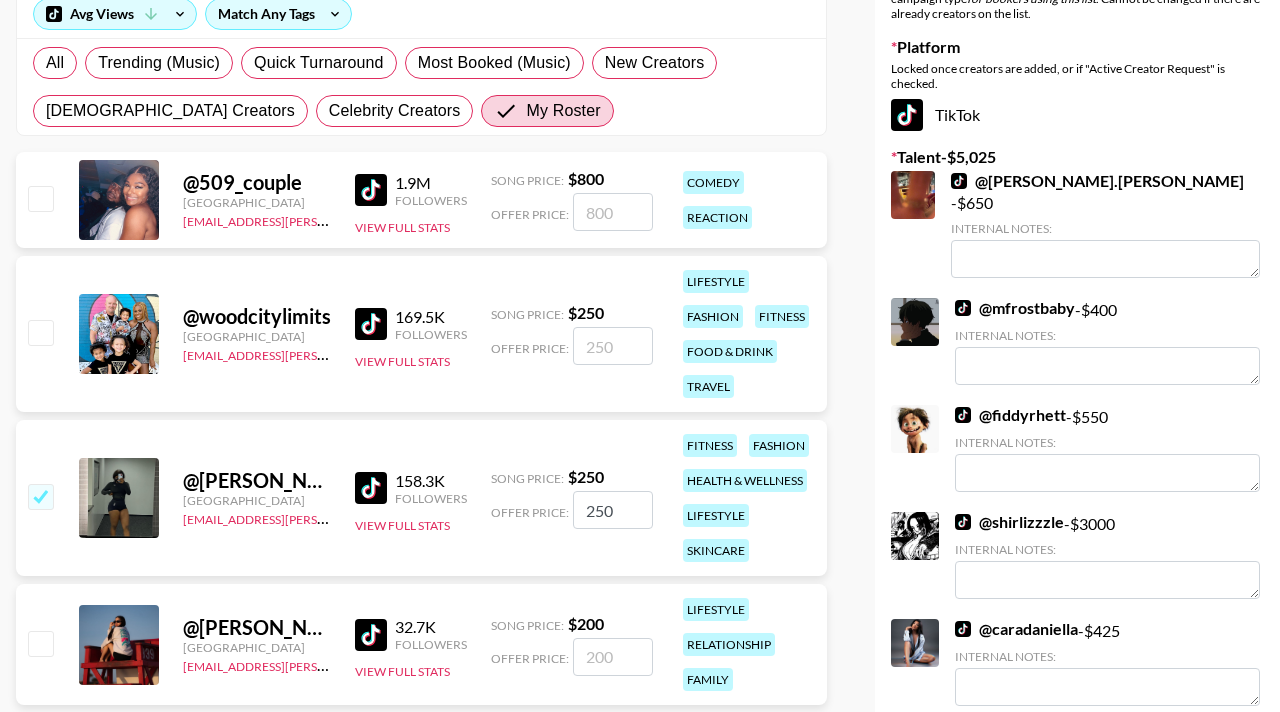 checkbox on "true" 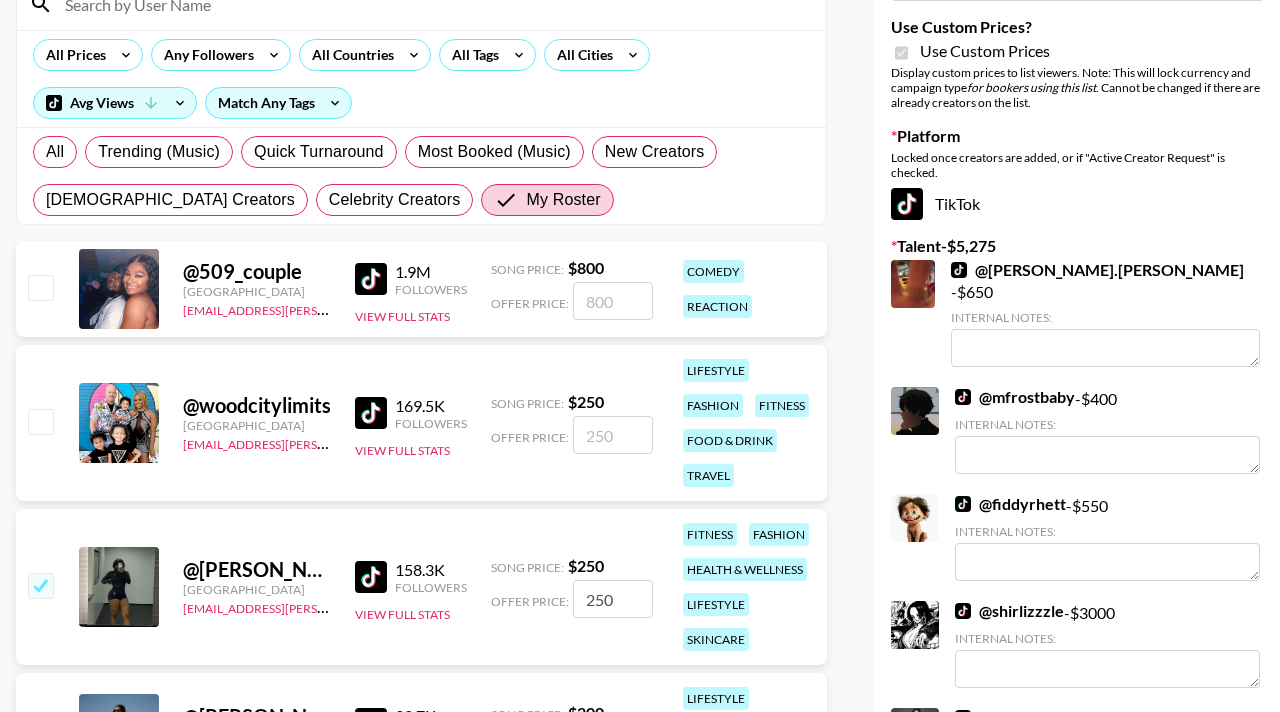 scroll, scrollTop: 46, scrollLeft: 0, axis: vertical 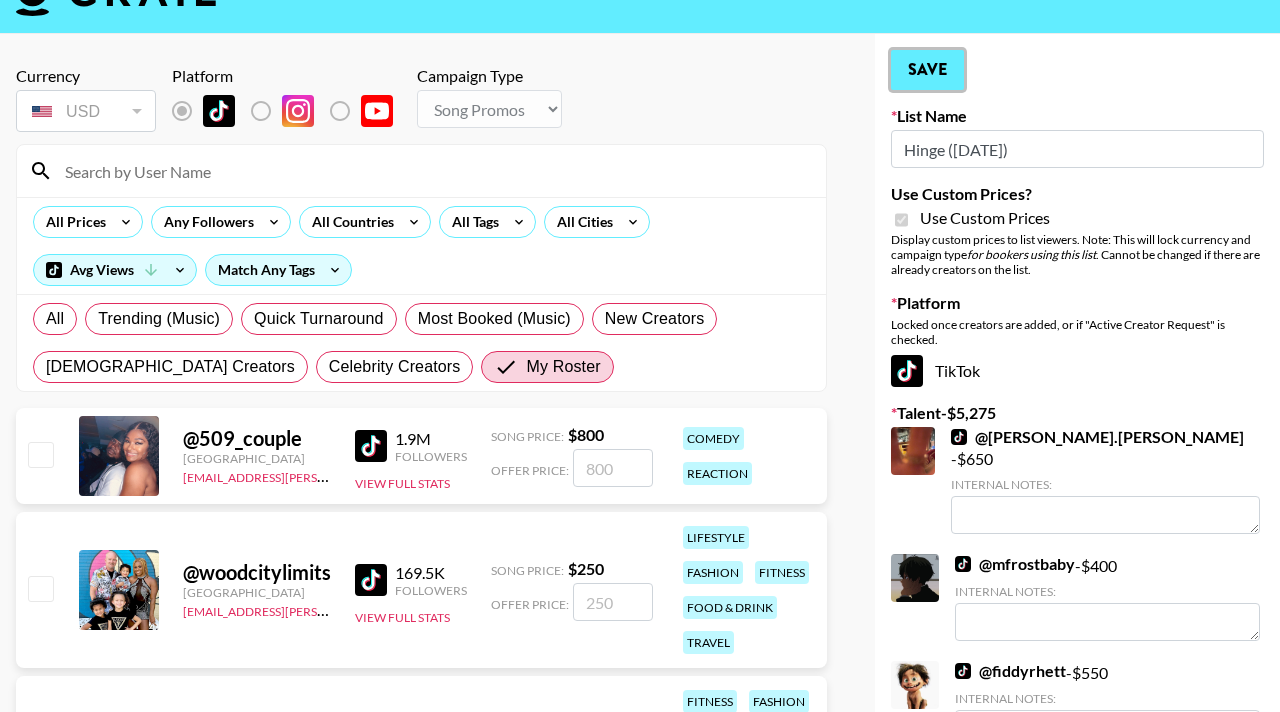 click on "Save" at bounding box center [927, 70] 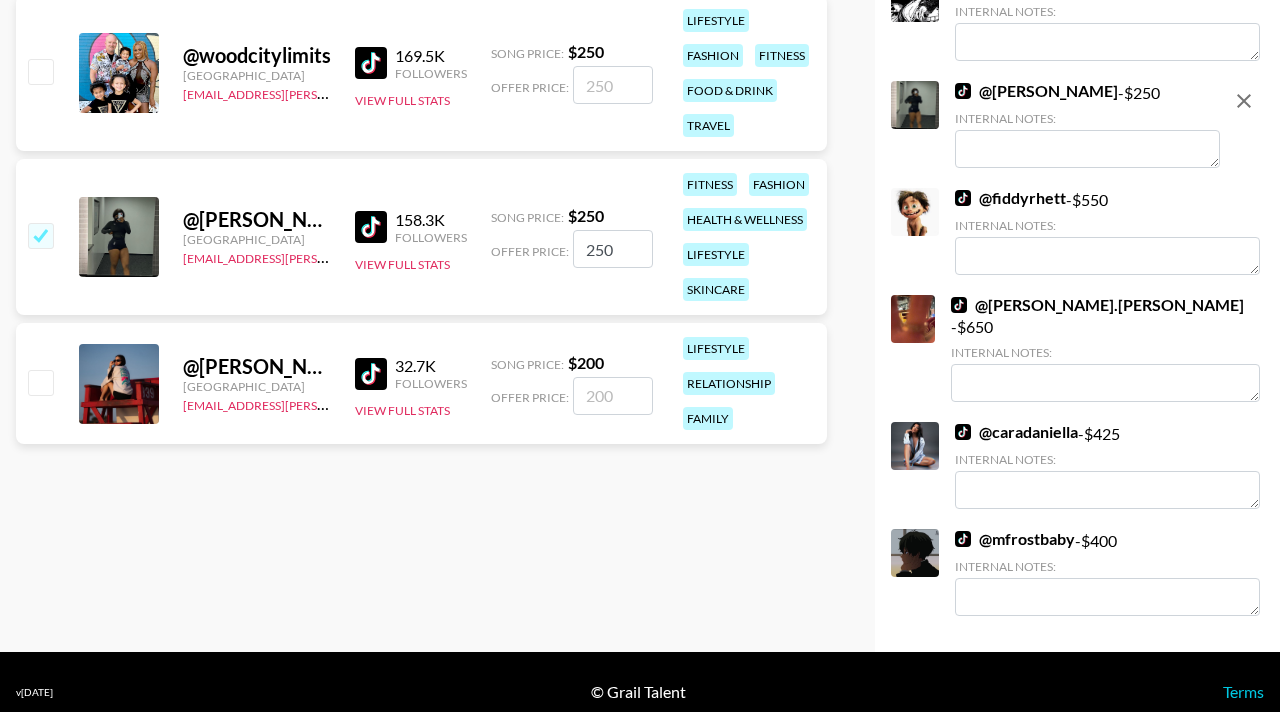 scroll, scrollTop: 0, scrollLeft: 0, axis: both 